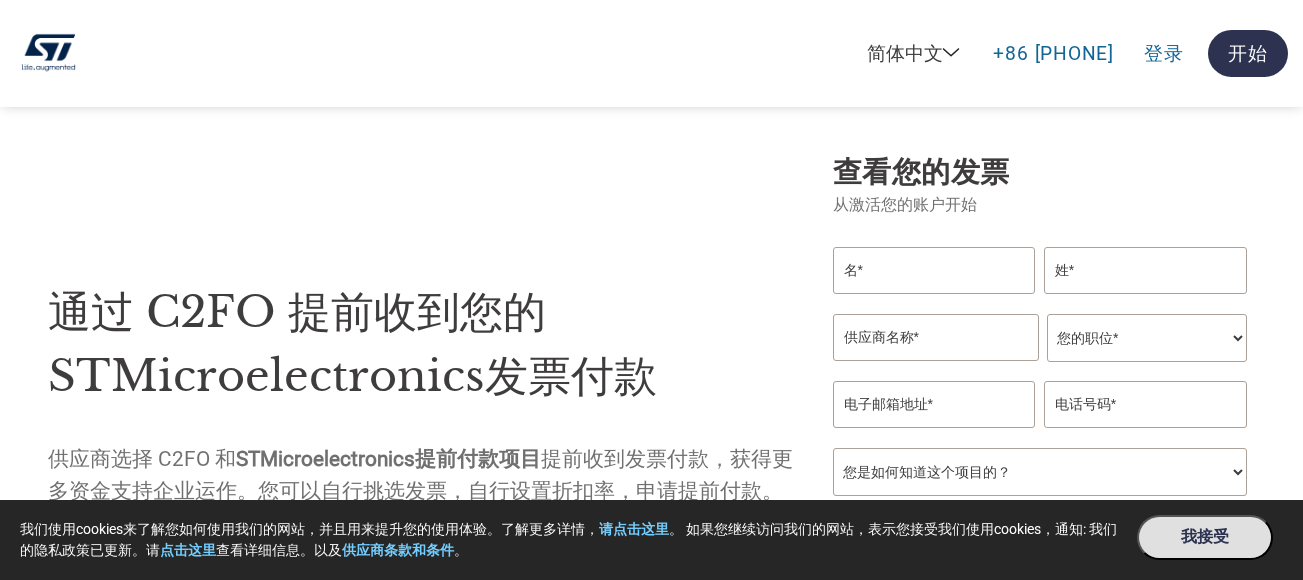 scroll, scrollTop: 0, scrollLeft: 0, axis: both 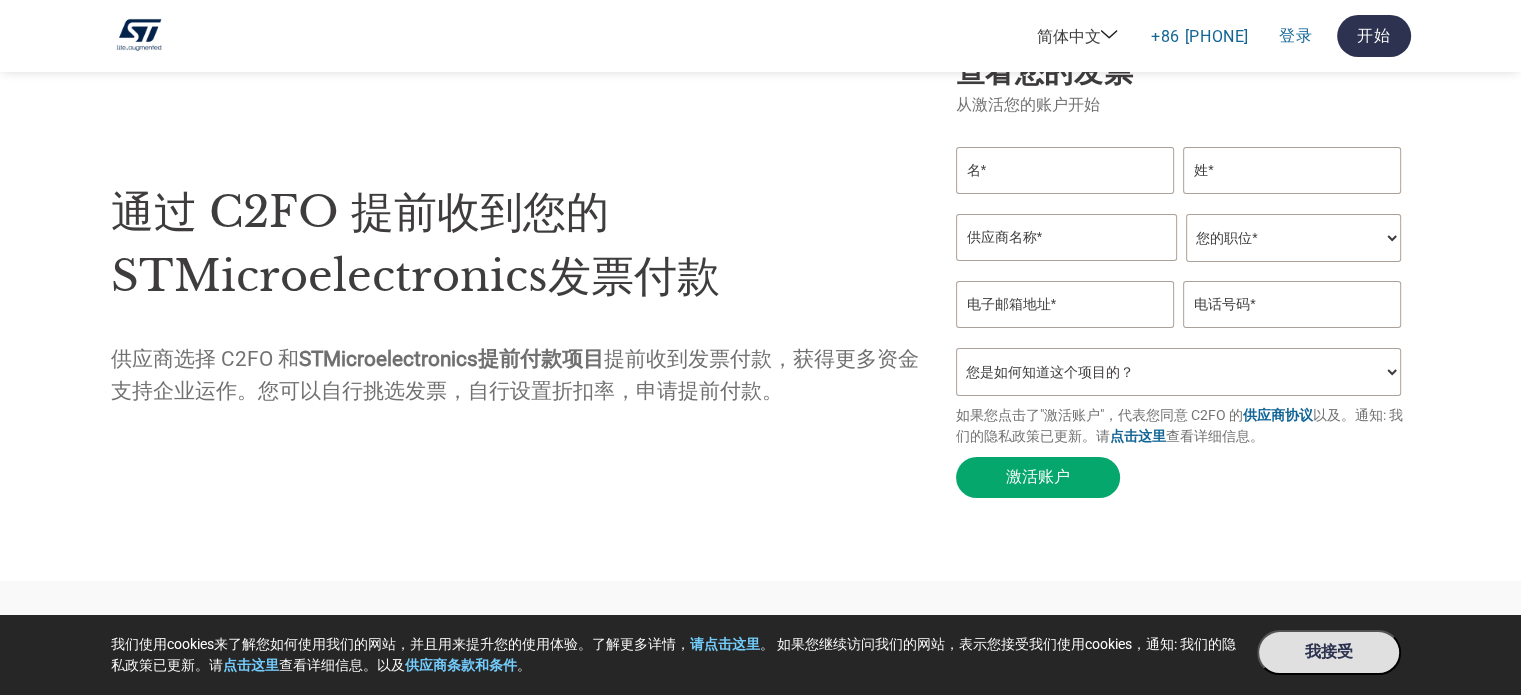 click on "您是如何知道这个项目的？ 从我的客户处得知 收到了电子邮件 社交媒体 在线搜索 家人/朋友/熟人 在一次活动中 其他" at bounding box center (1179, 372) 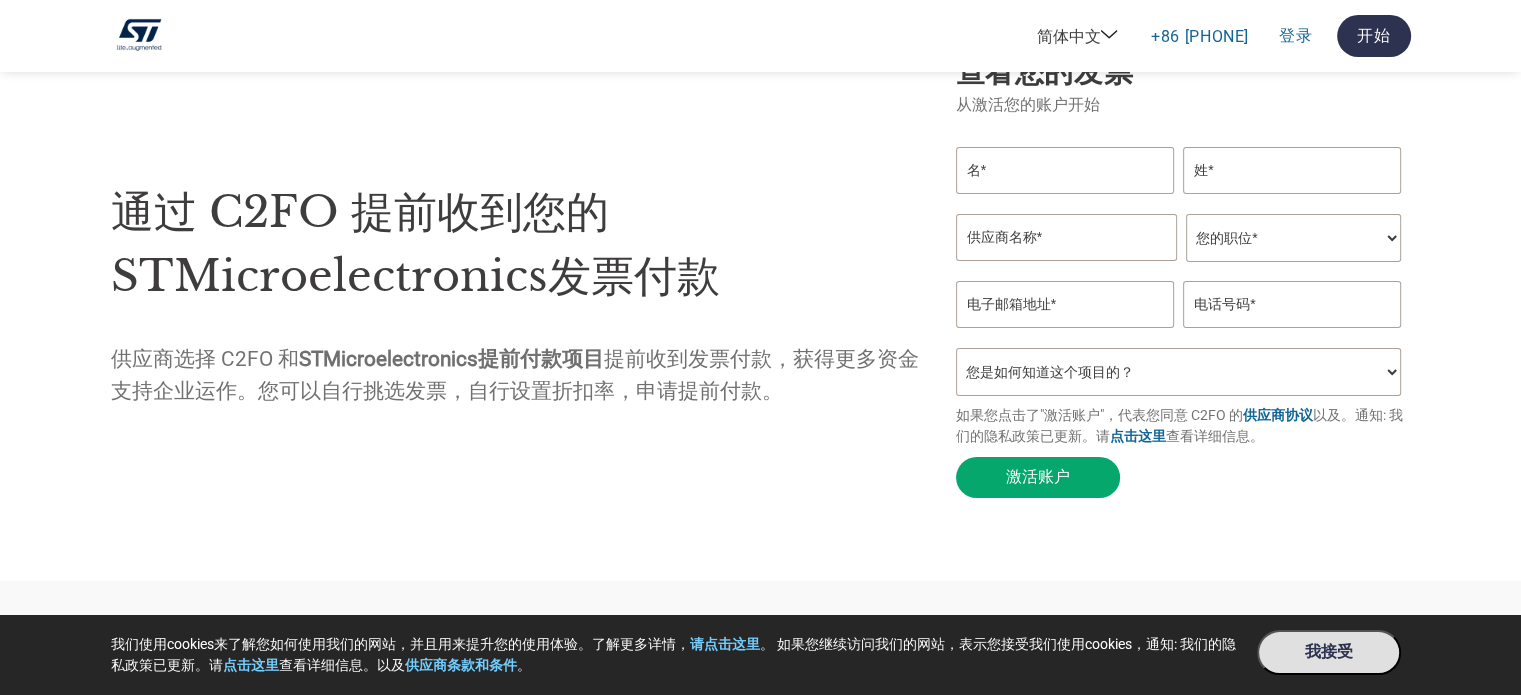 select on "Received a Letter" 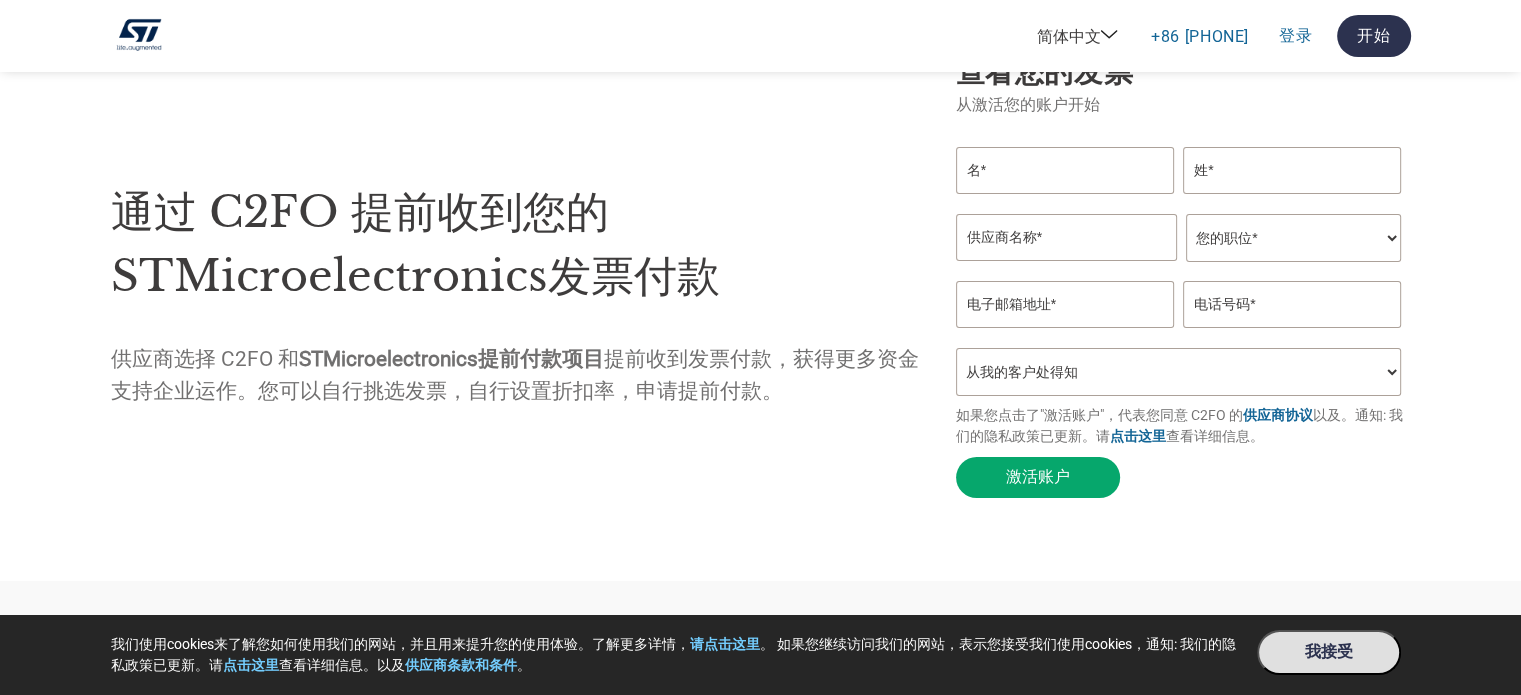 click on "您是如何知道这个项目的？ 从我的客户处得知 收到了电子邮件 社交媒体 在线搜索 家人/朋友/熟人 在一次活动中 其他" at bounding box center (1179, 372) 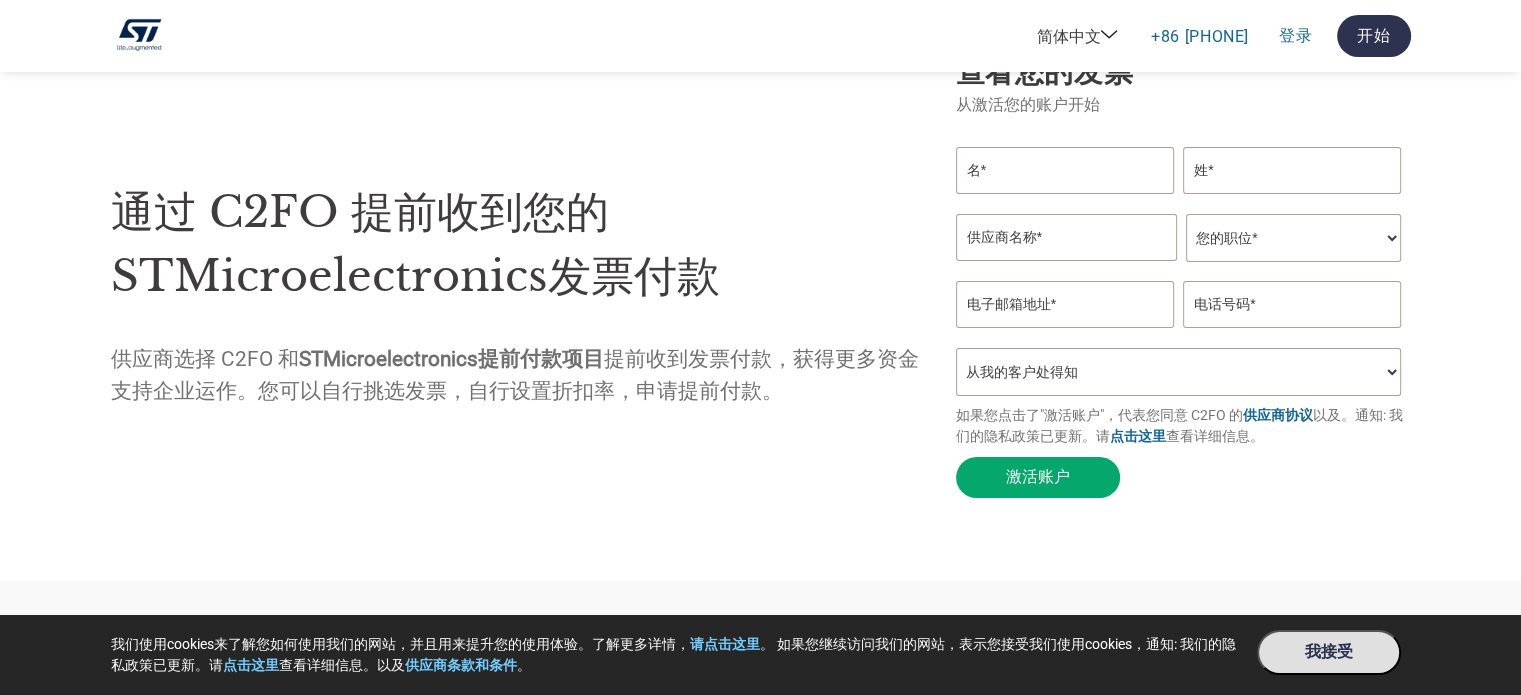 click on "您的职位* 首席财务官 会计长 财务长 财务总监 信贷经理 首席执行官 总裁 企业主/创始人 会计人员 簿记人员 应收账款人员 办公室经理 其他" at bounding box center [1293, 238] 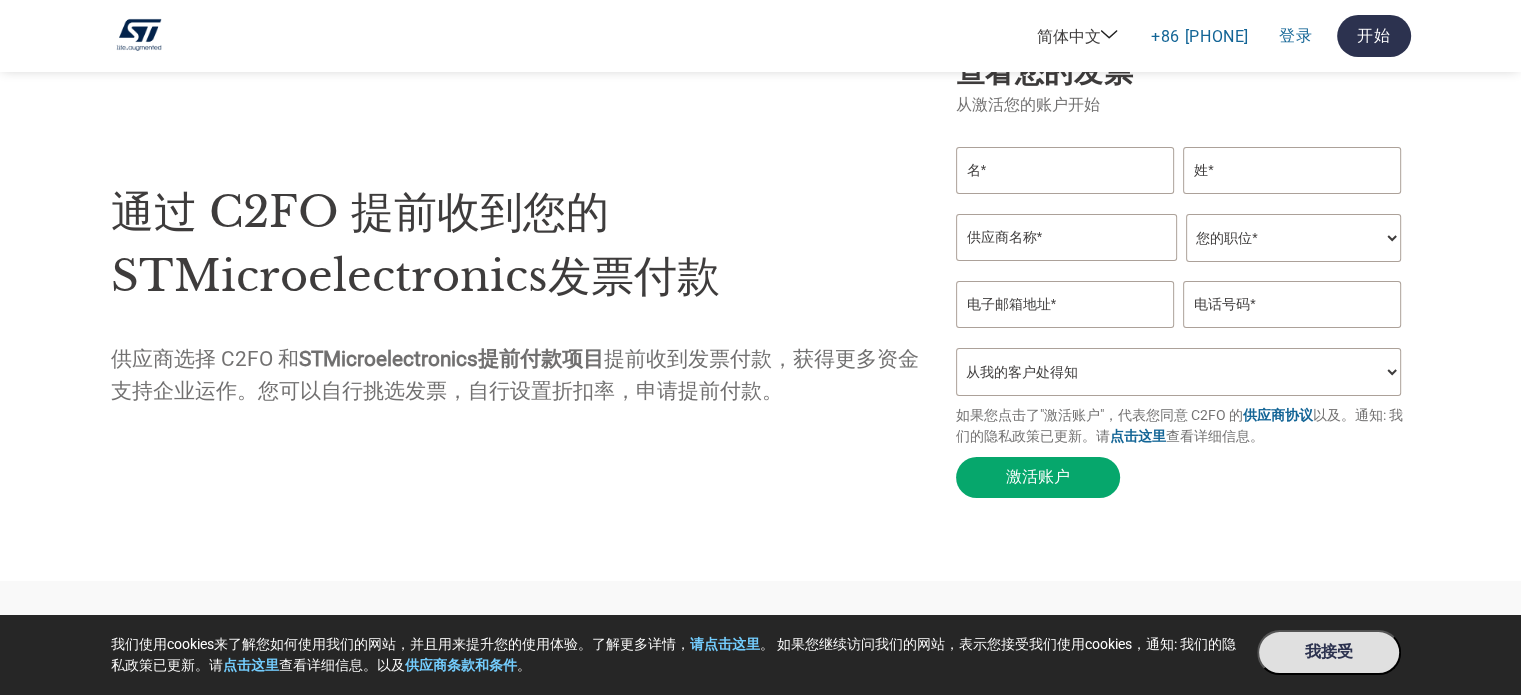 click on "通过 C2FO 提前收到您的STMicroelectronics发票付款 供应商选择 C2FO 和 STMicroelectronics提前付款项目 提前收到发票付款，获得更多资金支持企业运作。您可以自行挑选发票，自行设置折扣率，申请提前付款。 查看您的发票 从激活您的账户开始 您的职位* 首席财务官 会计长 财务长 财务总监 信贷经理 首席执行官 总裁 企业主/创始人 会计人员 簿记人员 应收账款人员 办公室经理 其他 您是如何知道这个项目的？ 从我的客户处得知 收到了电子邮件 社交媒体 在线搜索 家人/朋友/熟人 在一次活动中 其他 如果您点击了"激活账户"，代表您同意 C2FO 的 供应商协议  以及。通知: 我们的隐私政策已更新。请 点击这里   查看详细信息。
激活账户" at bounding box center [760, 280] 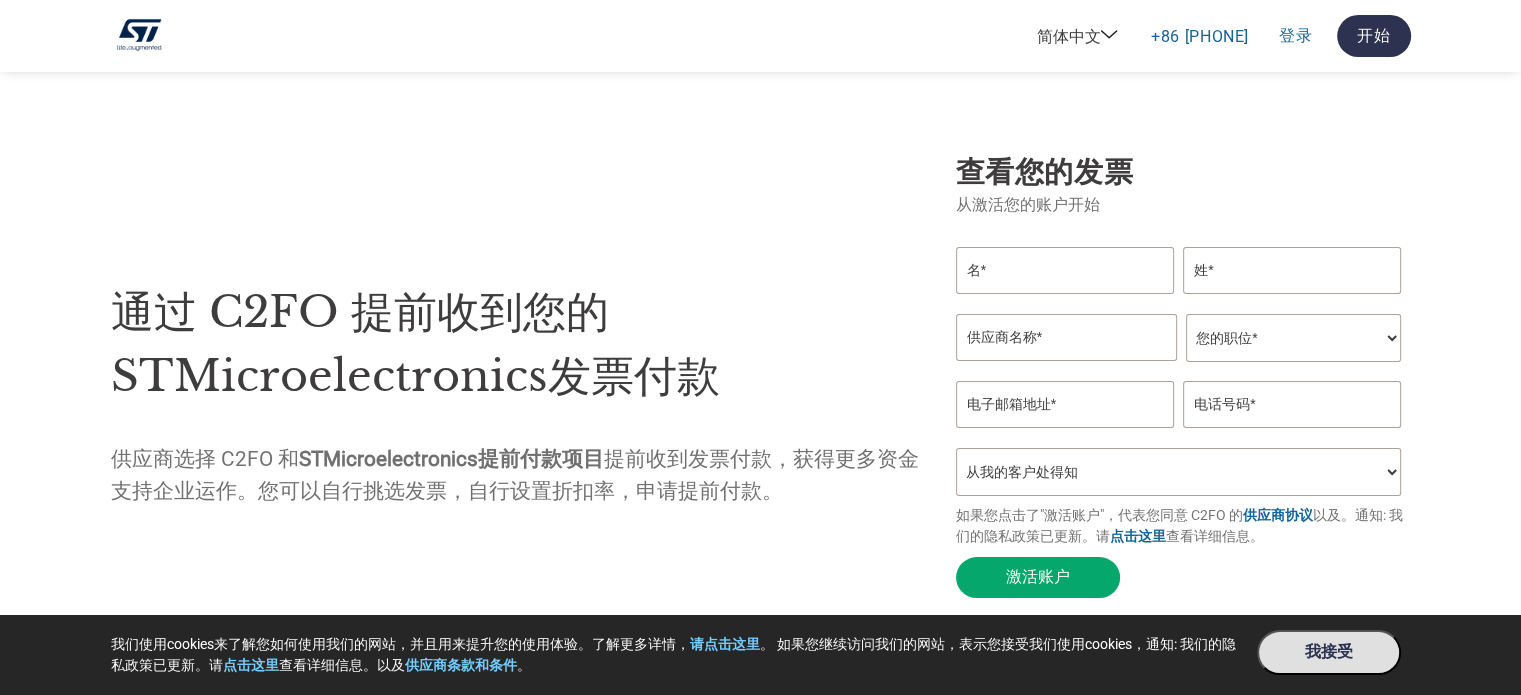 scroll, scrollTop: 100, scrollLeft: 0, axis: vertical 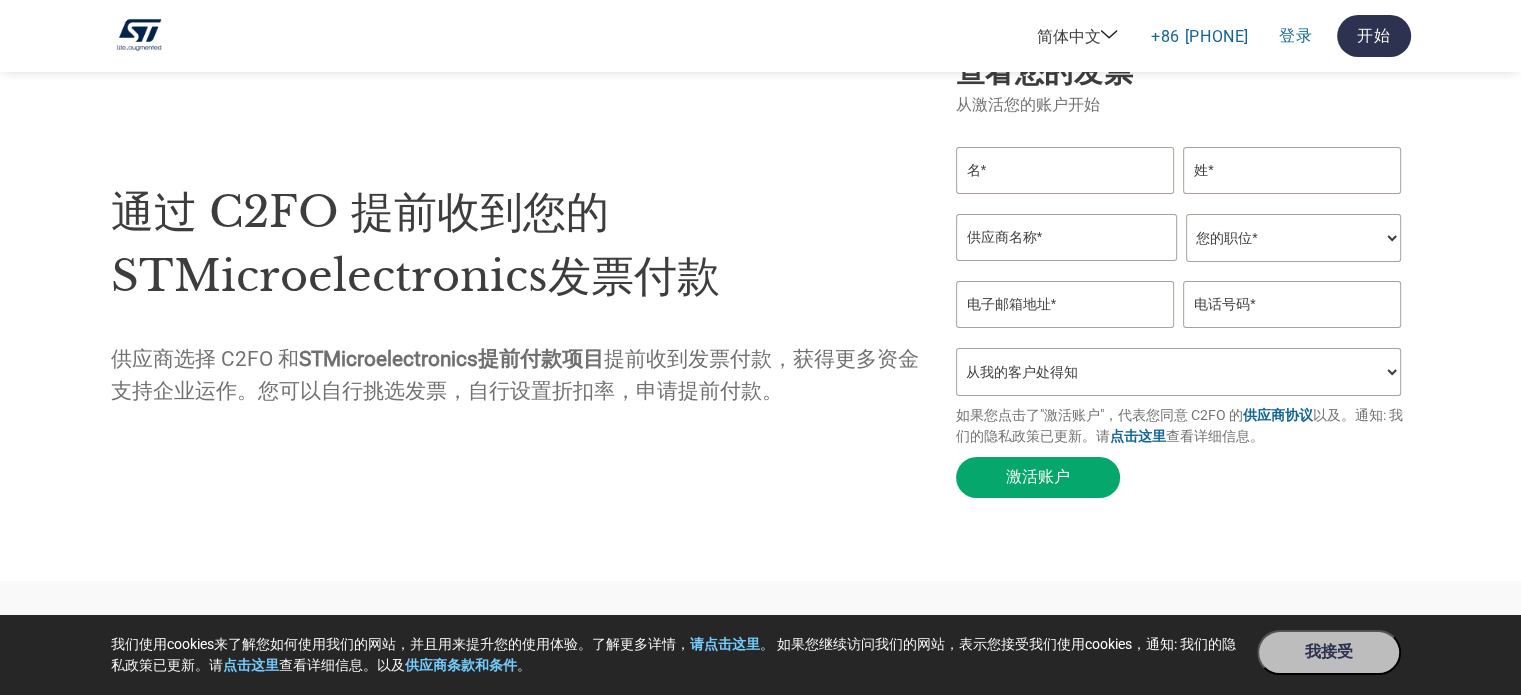 click on "我接受" at bounding box center [1328, 652] 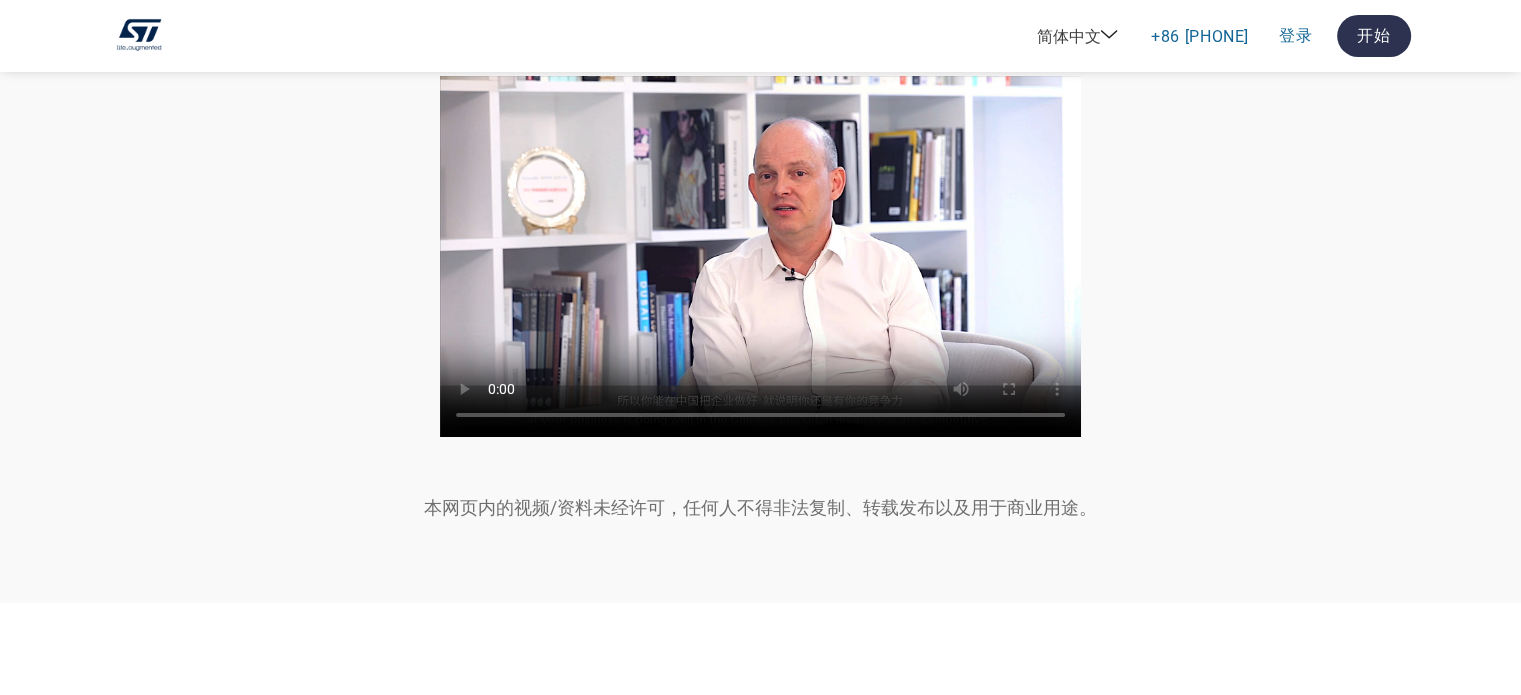 scroll, scrollTop: 1500, scrollLeft: 0, axis: vertical 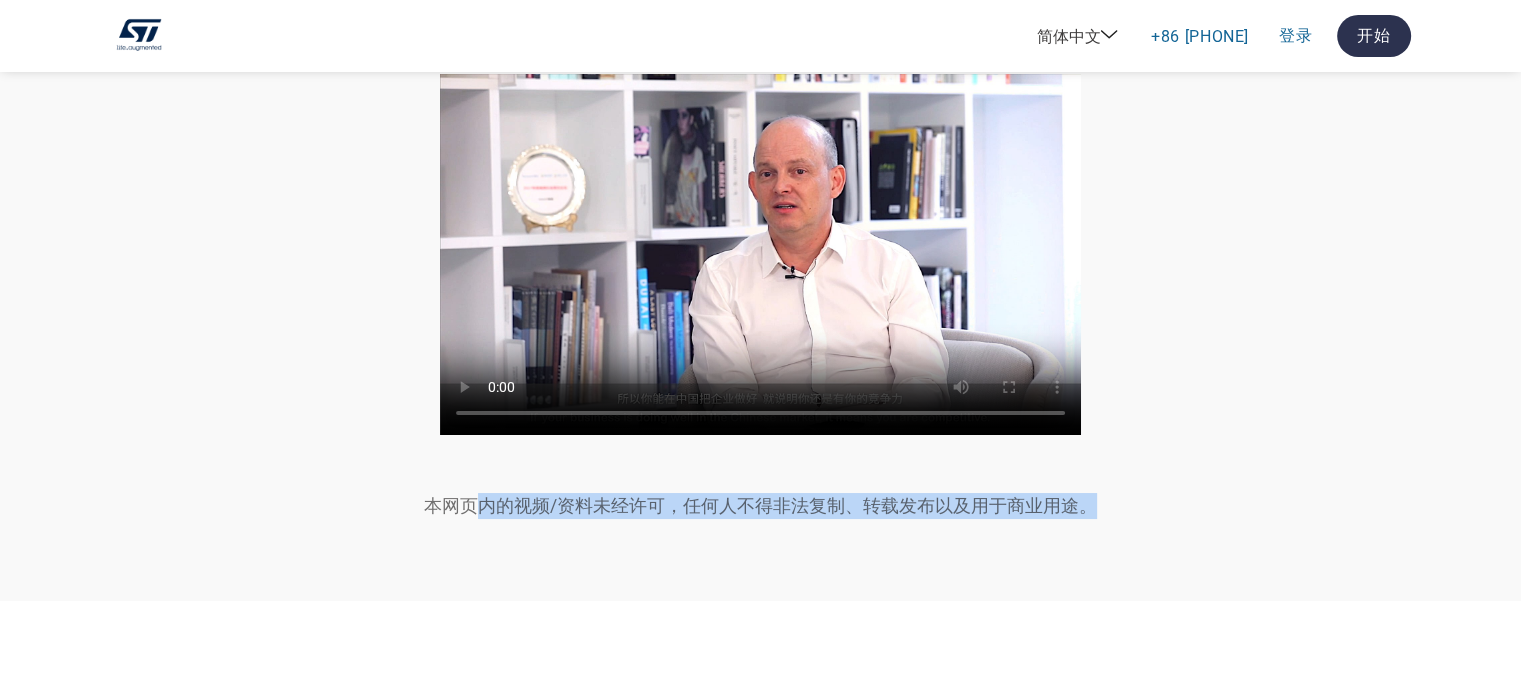 drag, startPoint x: 765, startPoint y: 507, endPoint x: 1124, endPoint y: 525, distance: 359.45096 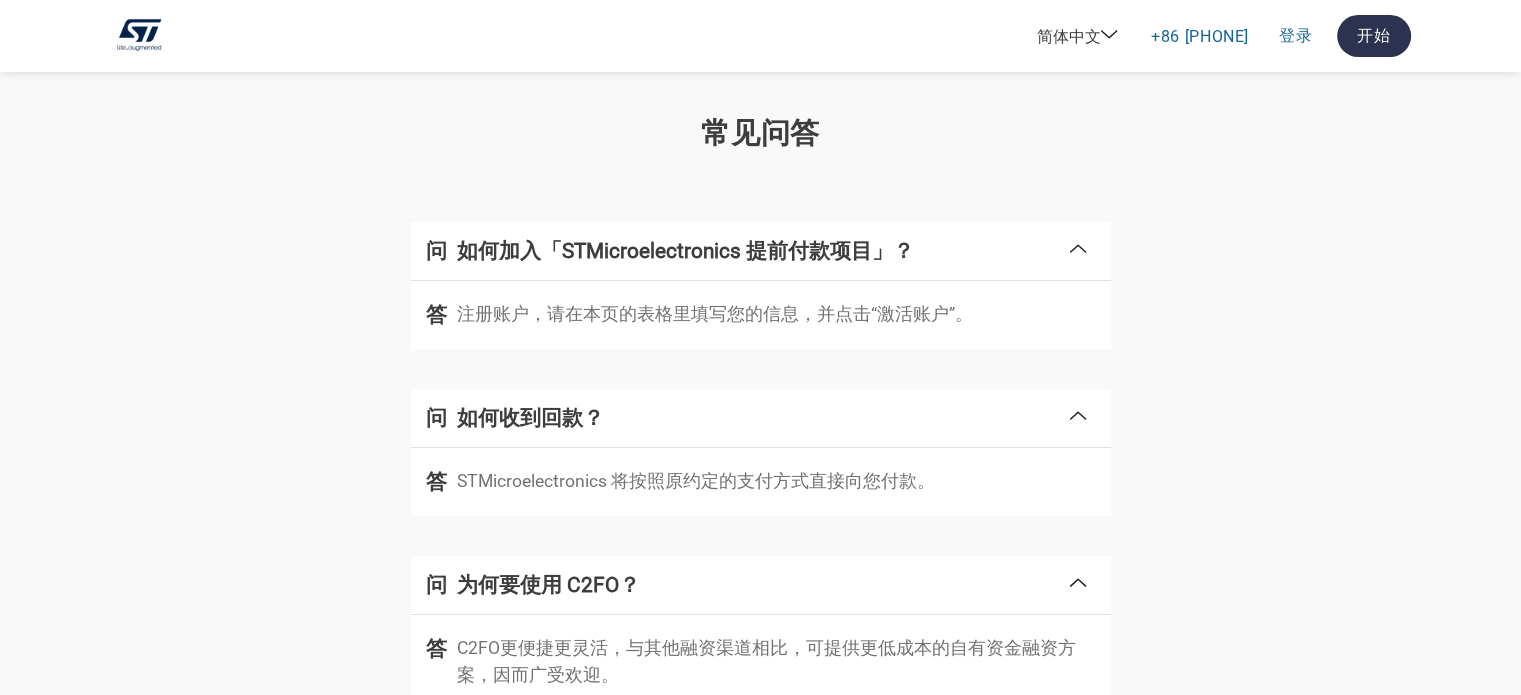 scroll, scrollTop: 3100, scrollLeft: 0, axis: vertical 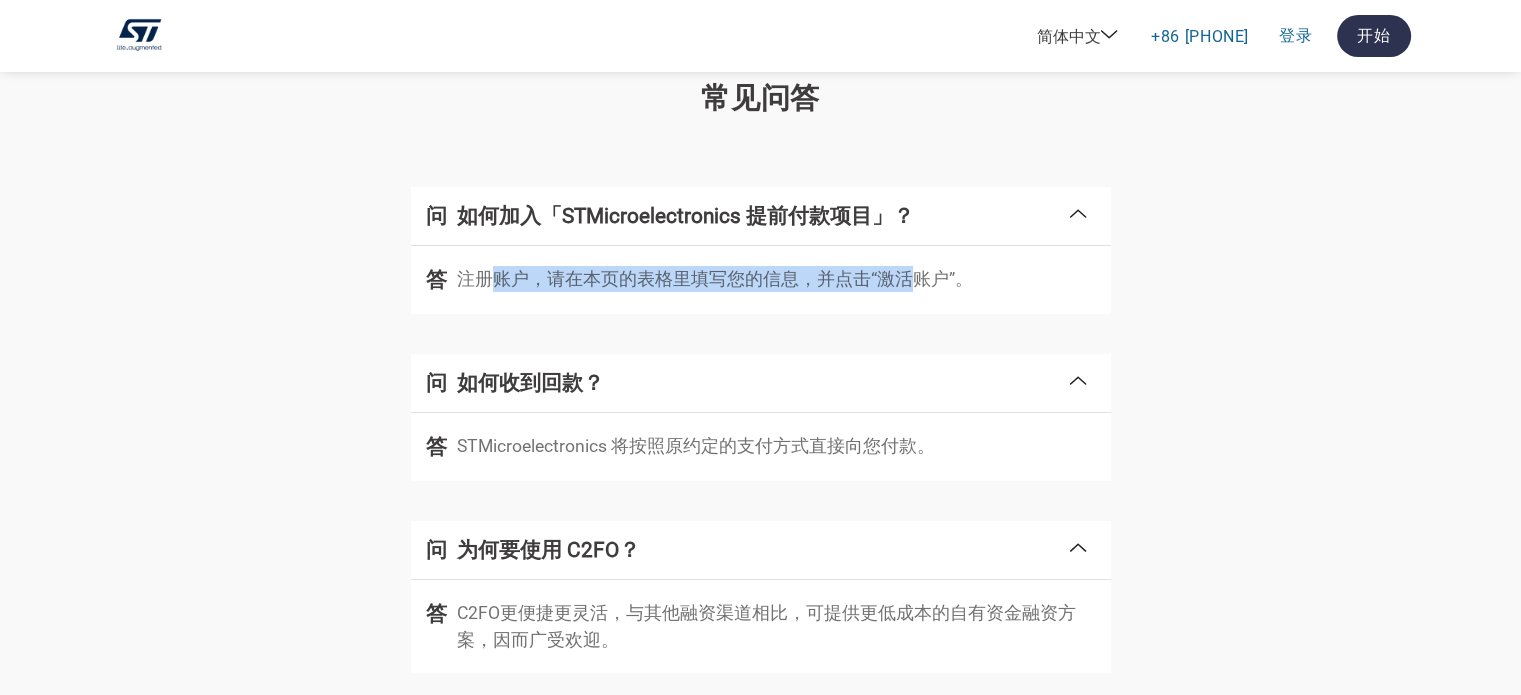 drag, startPoint x: 498, startPoint y: 291, endPoint x: 908, endPoint y: 290, distance: 410.00122 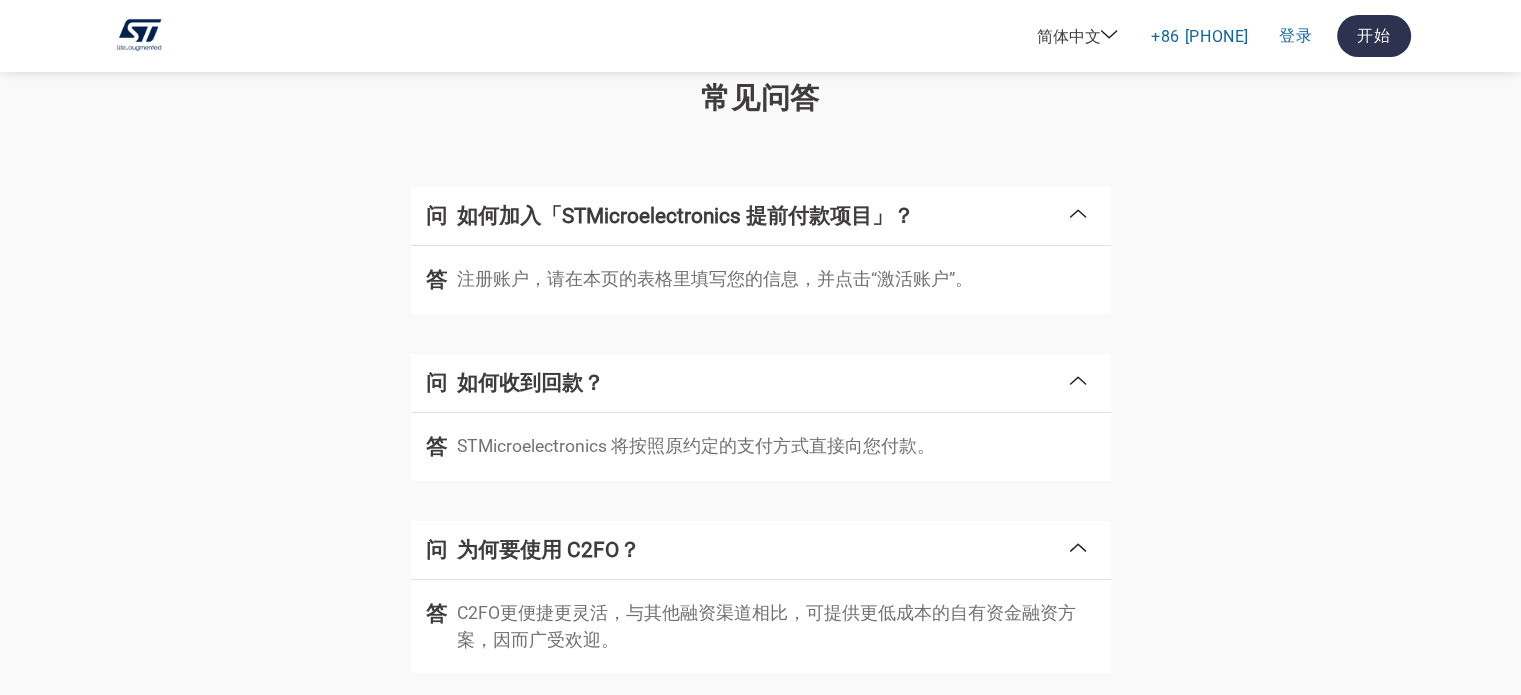 click on "注册账户，请在本页的表格里填写您的信息，并点击“激活账户”。" at bounding box center (715, 279) 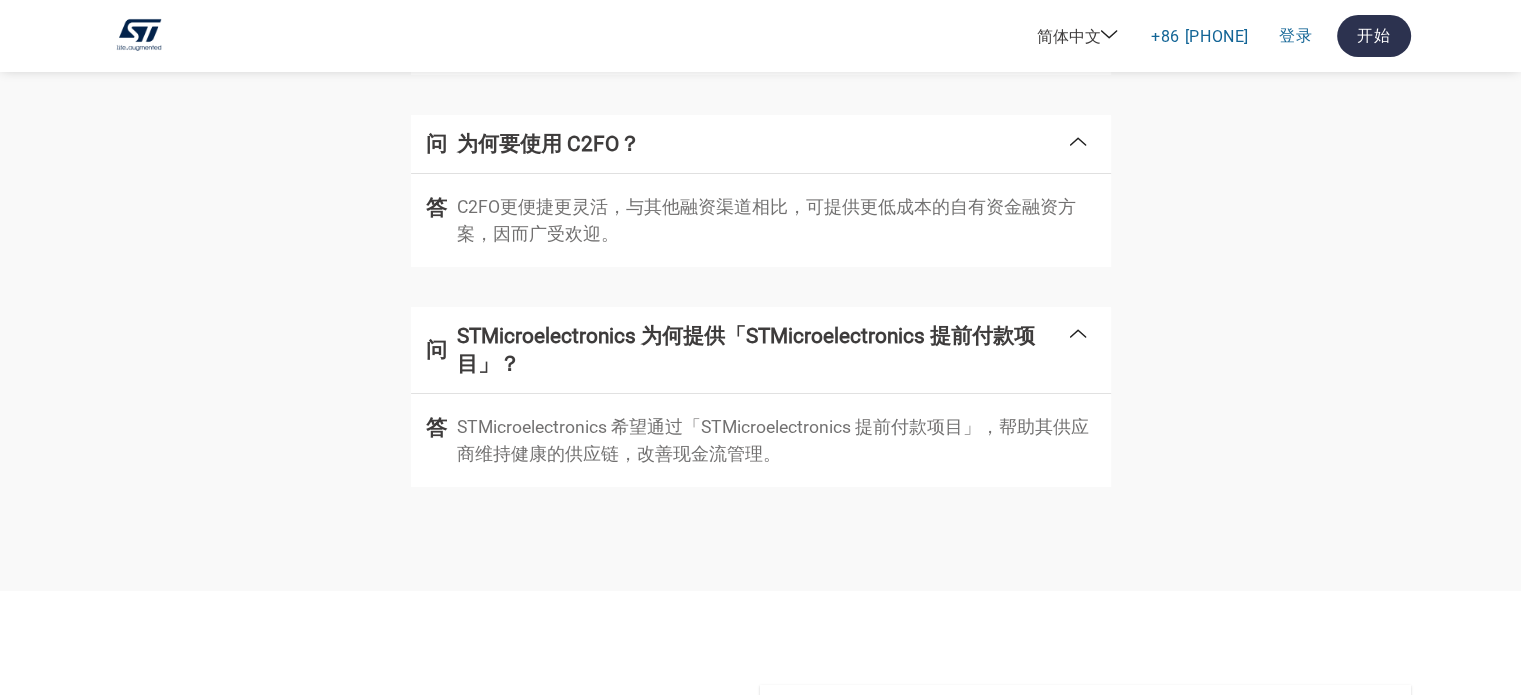 scroll, scrollTop: 3400, scrollLeft: 0, axis: vertical 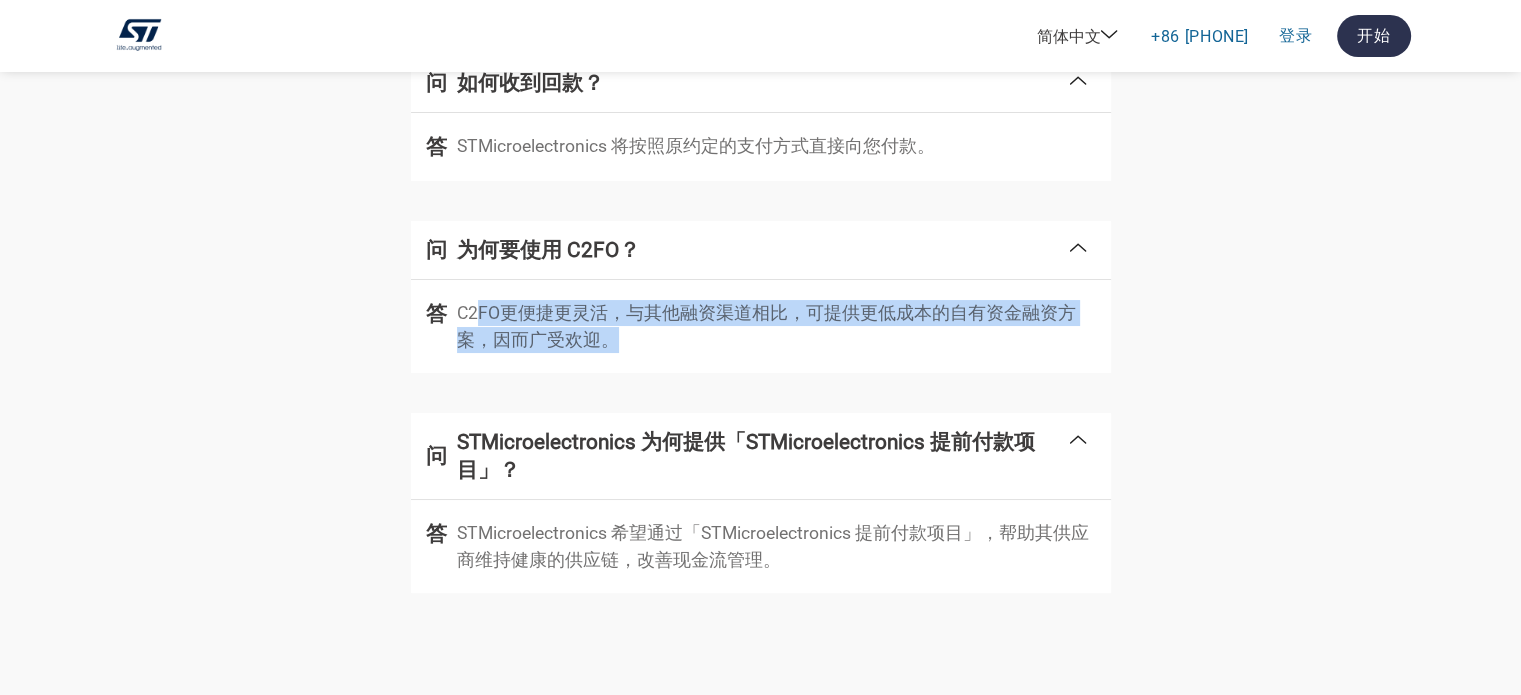 drag, startPoint x: 481, startPoint y: 343, endPoint x: 608, endPoint y: 378, distance: 131.73459 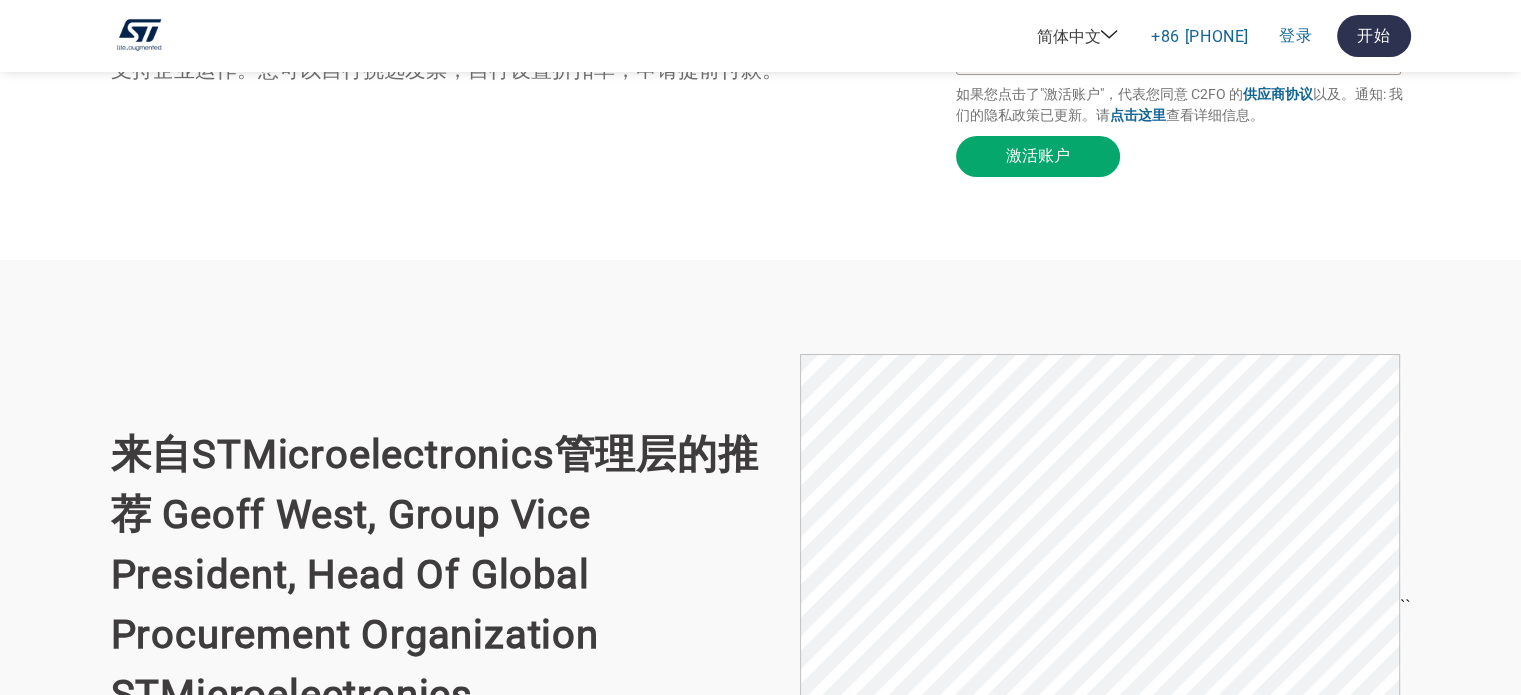 scroll, scrollTop: 0, scrollLeft: 0, axis: both 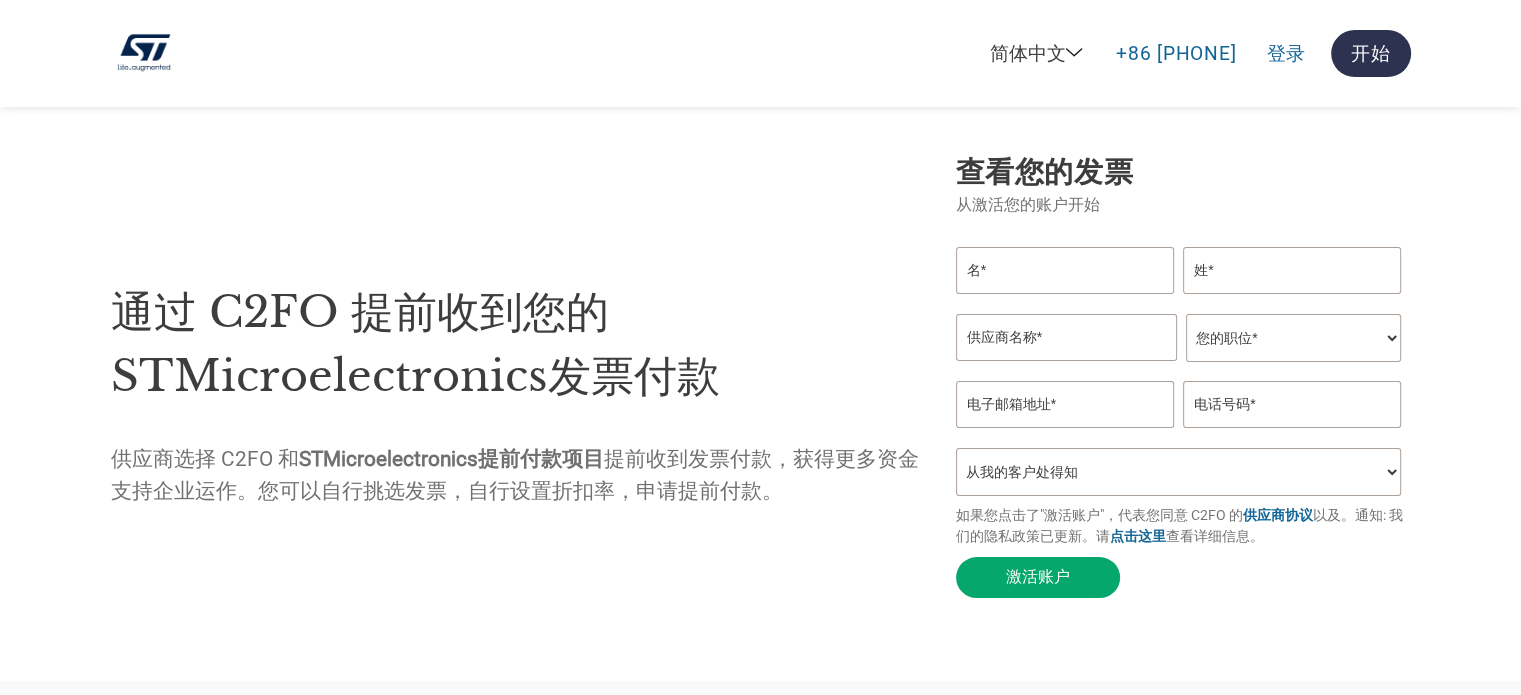 click at bounding box center (1065, 270) 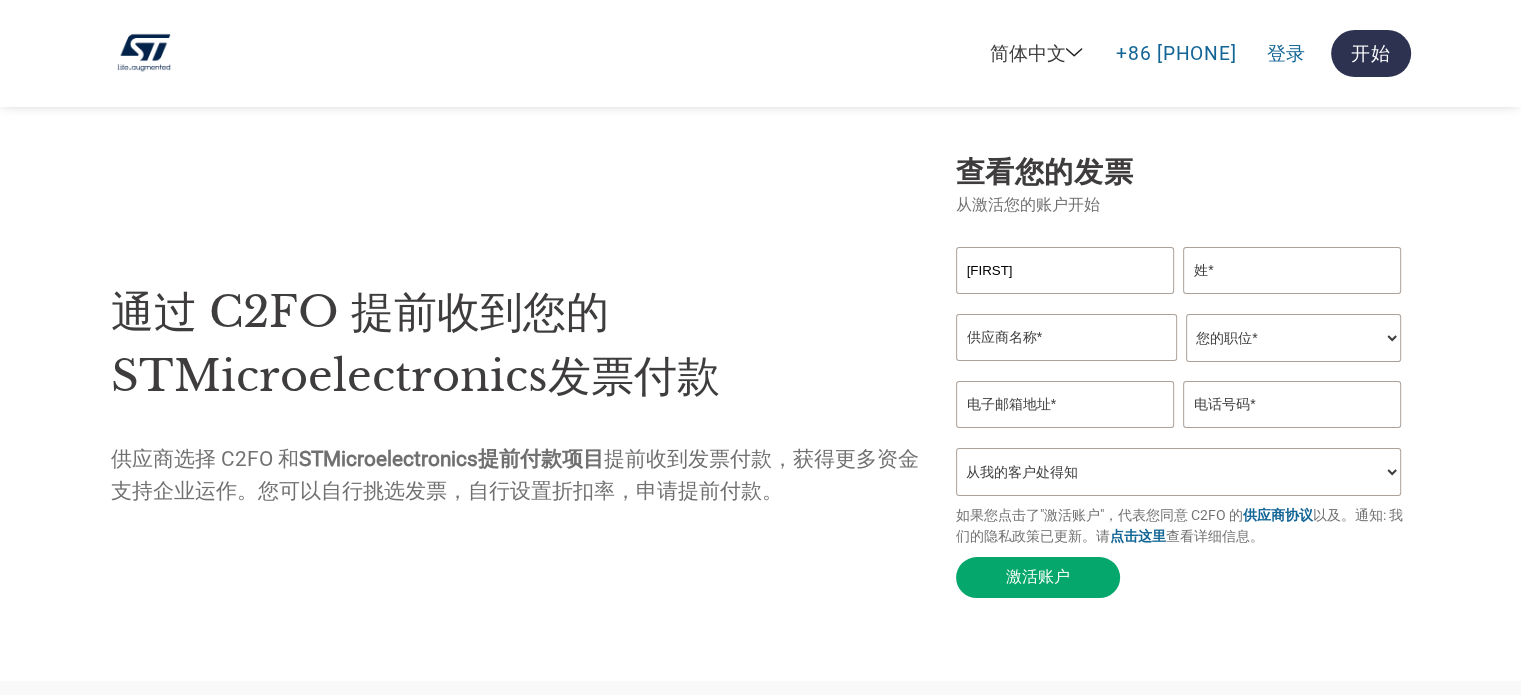type on "[FIRST]" 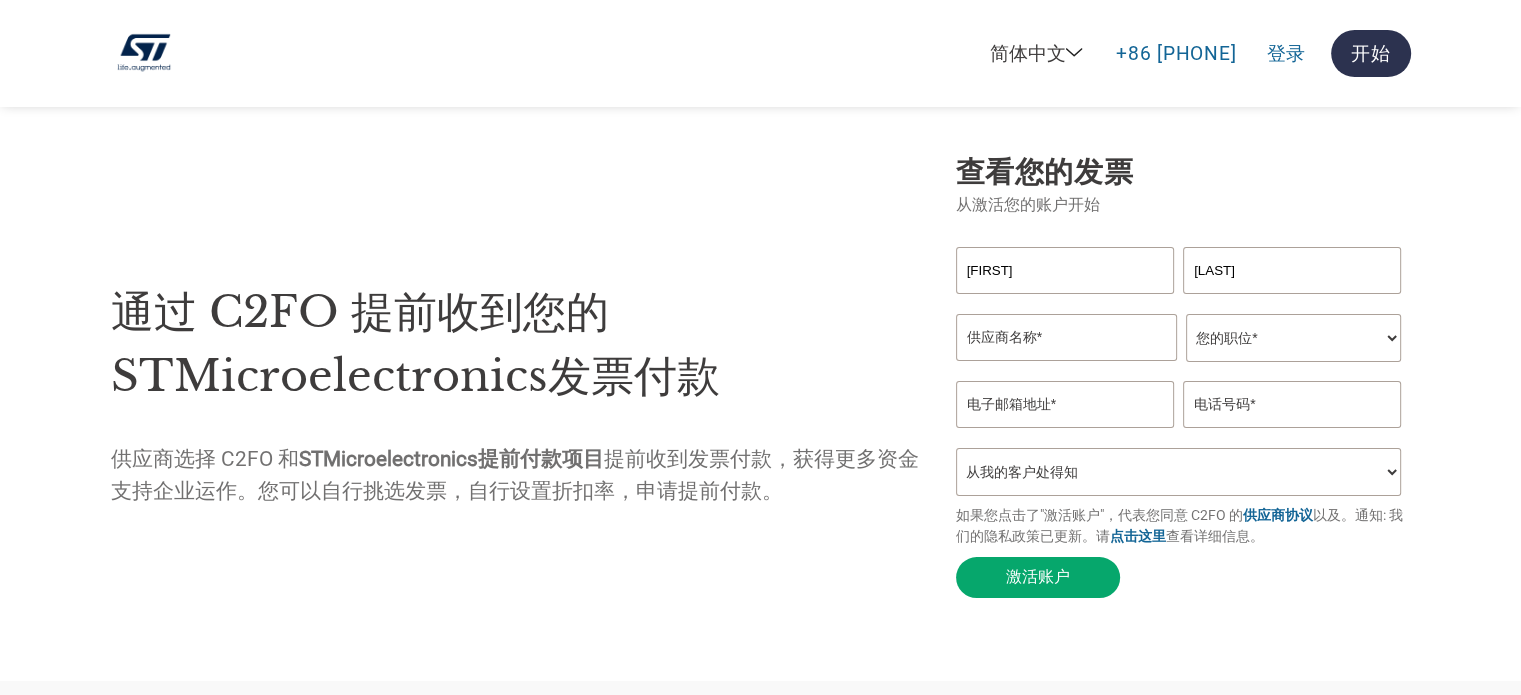 type on "[LAST]" 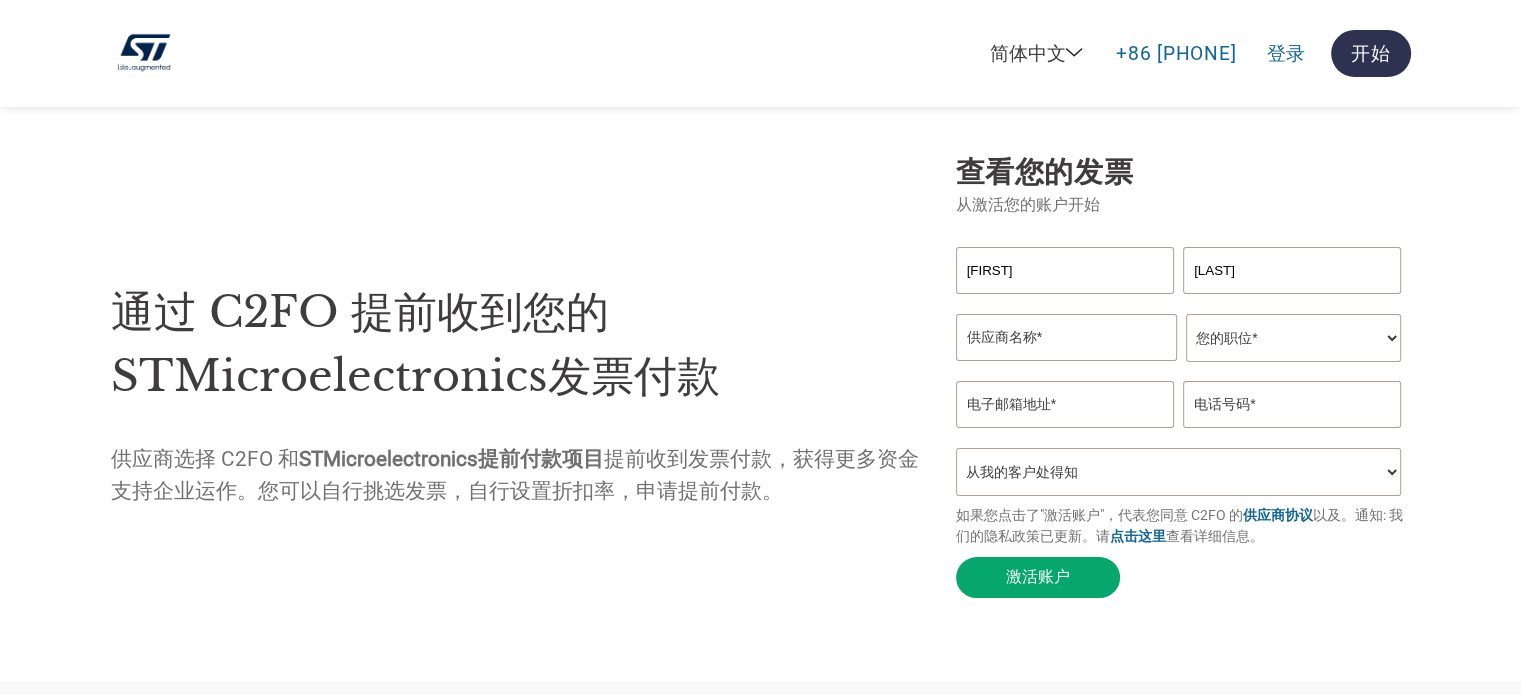 click on "您的职位* 首席财务官 会计长 财务长 财务总监 信贷经理 首席执行官 总裁 企业主/创始人 会计人员 簿记人员 应收账款人员 办公室经理 其他" at bounding box center [1293, 338] 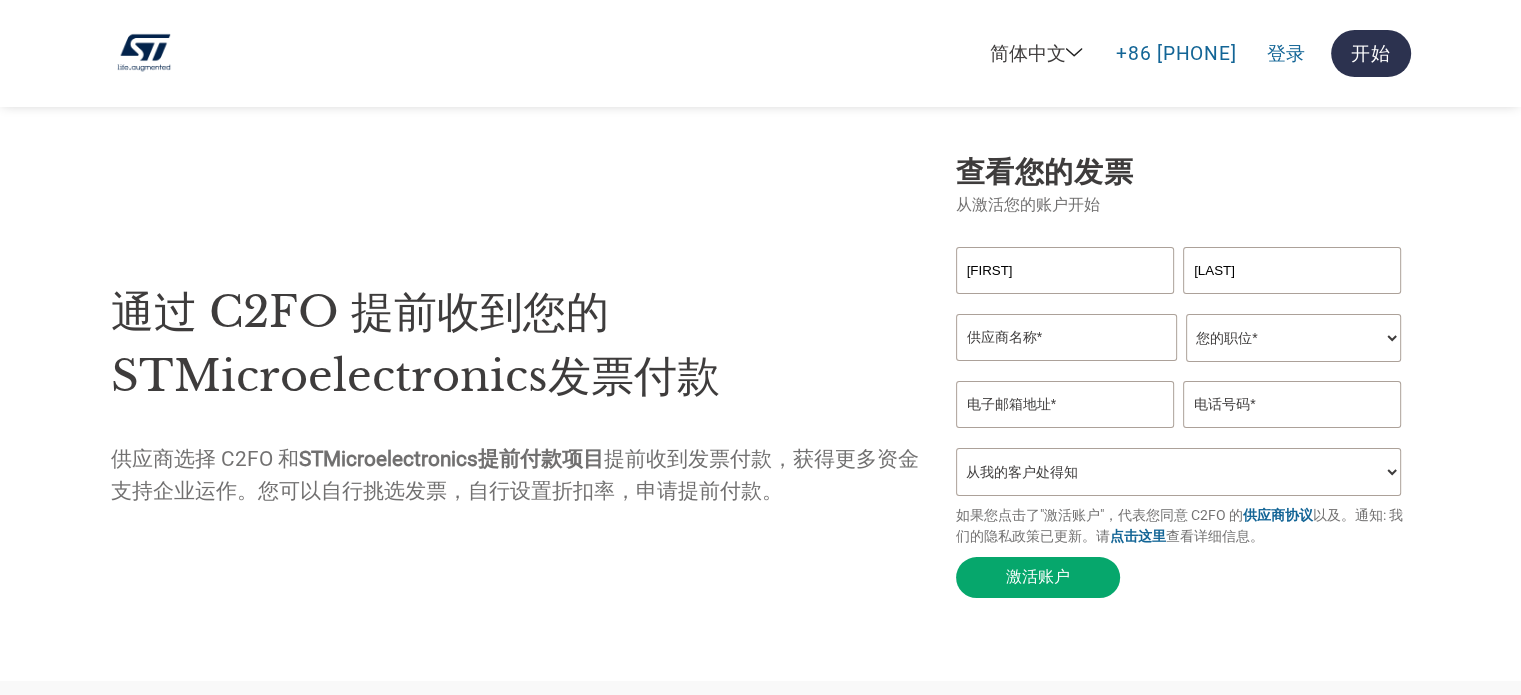 select on "Other" 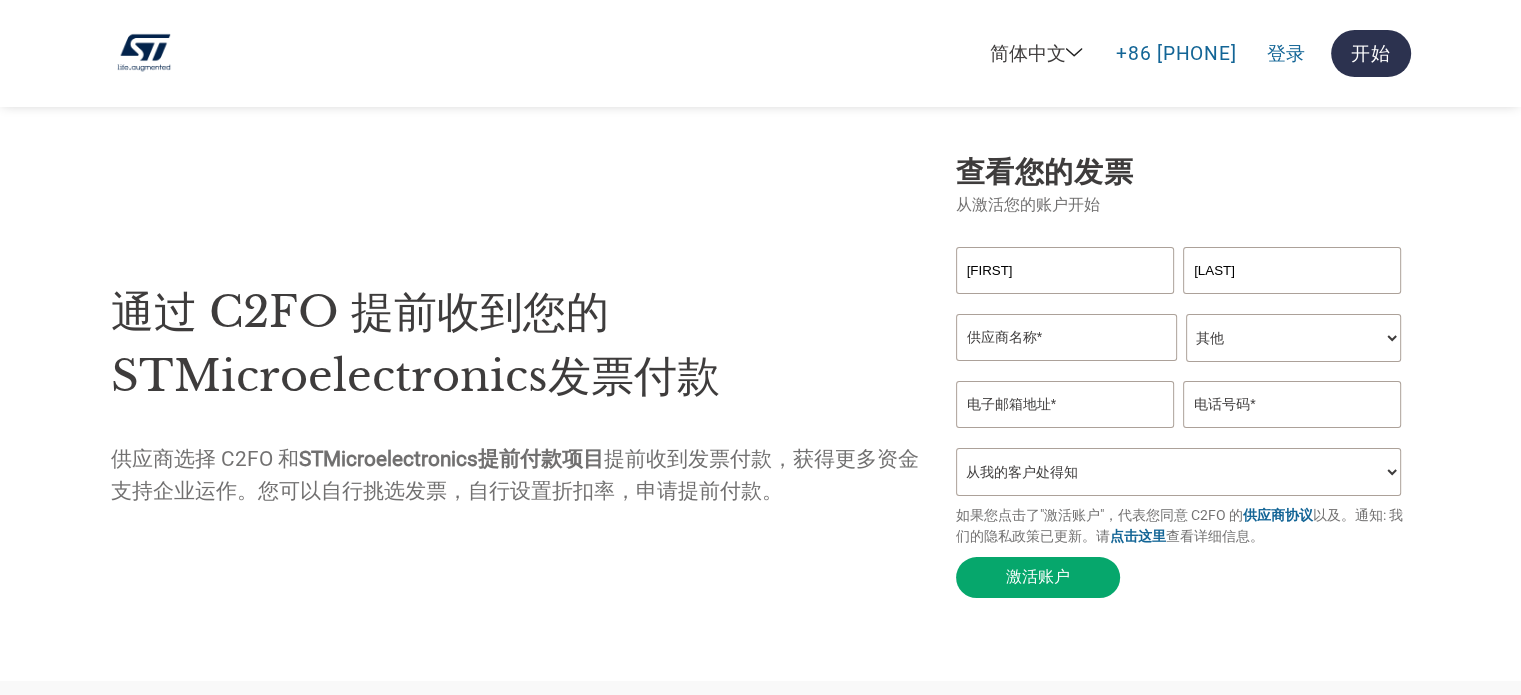 click on "您的职位* 首席财务官 会计长 财务长 财务总监 信贷经理 首席执行官 总裁 企业主/创始人 会计人员 簿记人员 应收账款人员 办公室经理 其他" at bounding box center [1293, 338] 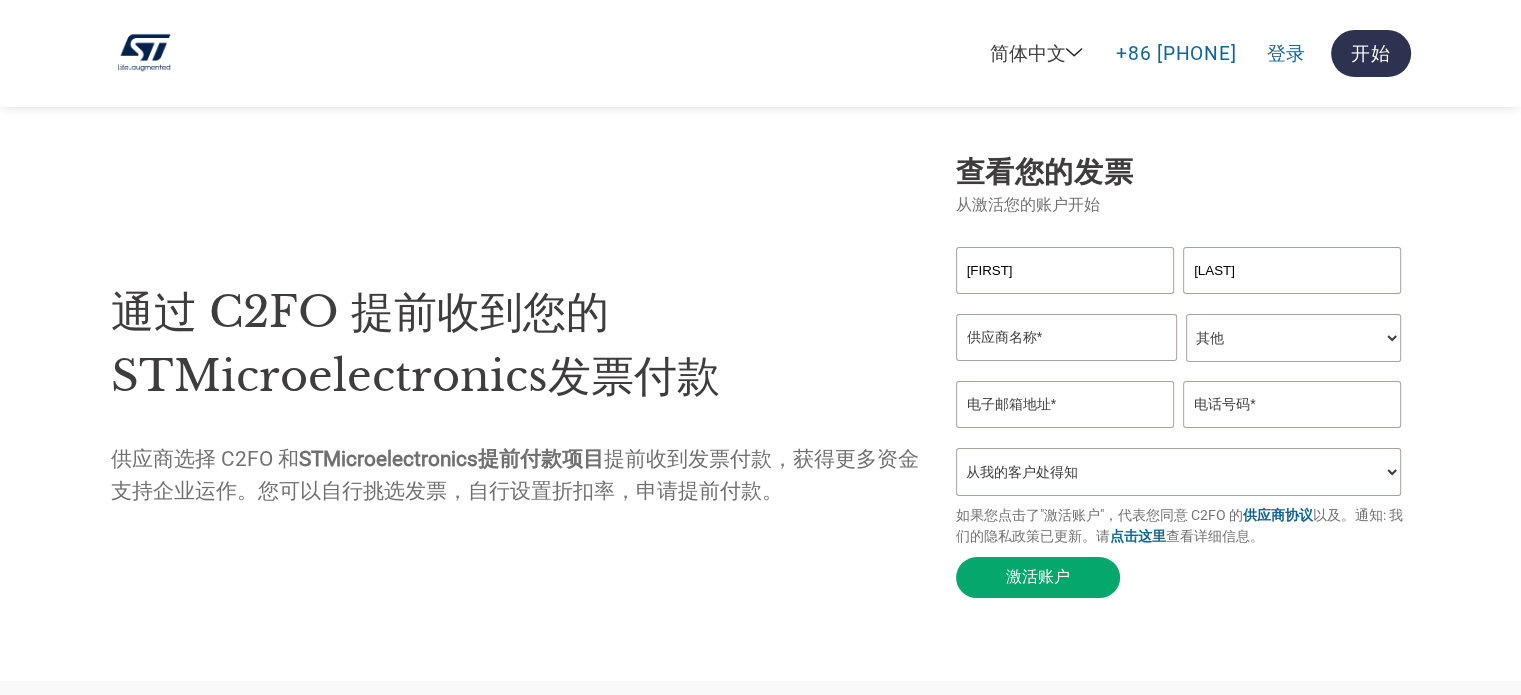 drag, startPoint x: 1358, startPoint y: 198, endPoint x: 1306, endPoint y: 230, distance: 61.05735 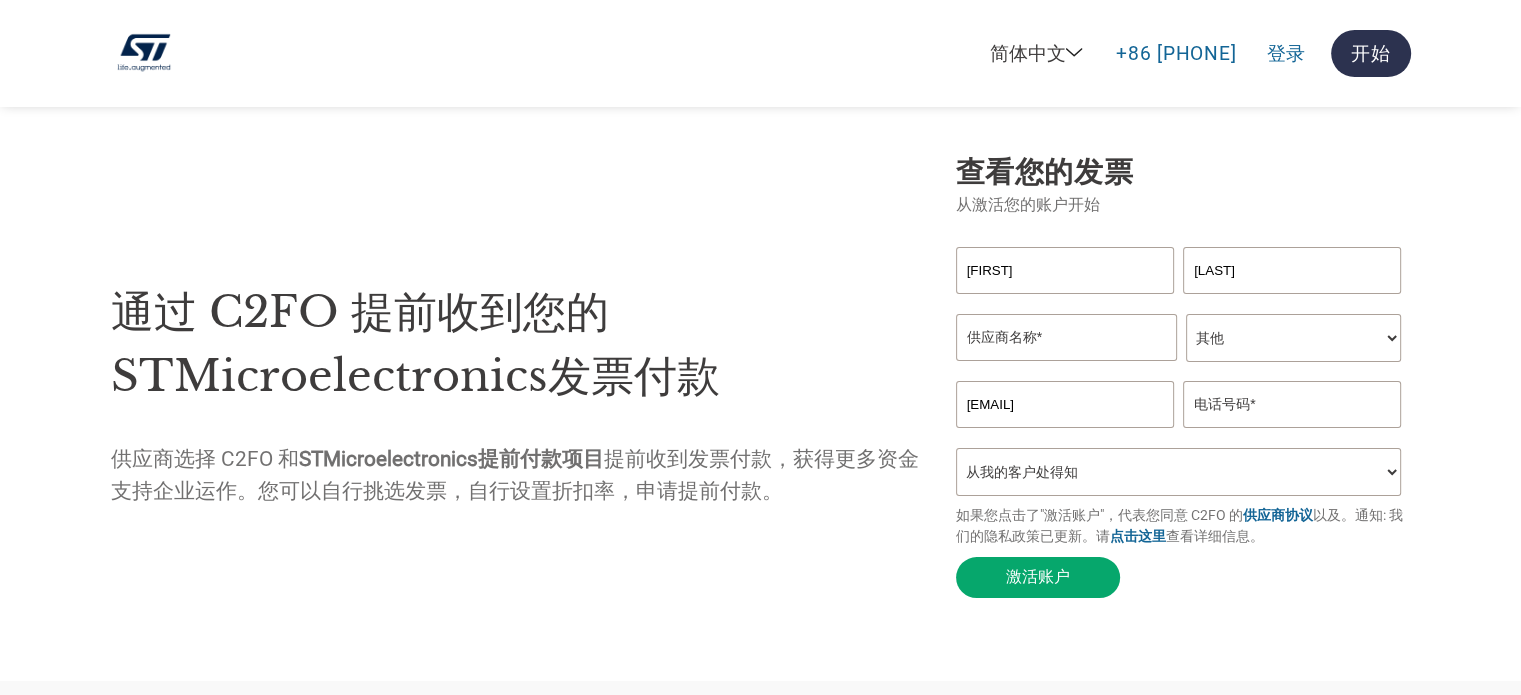 type on "[EMAIL]" 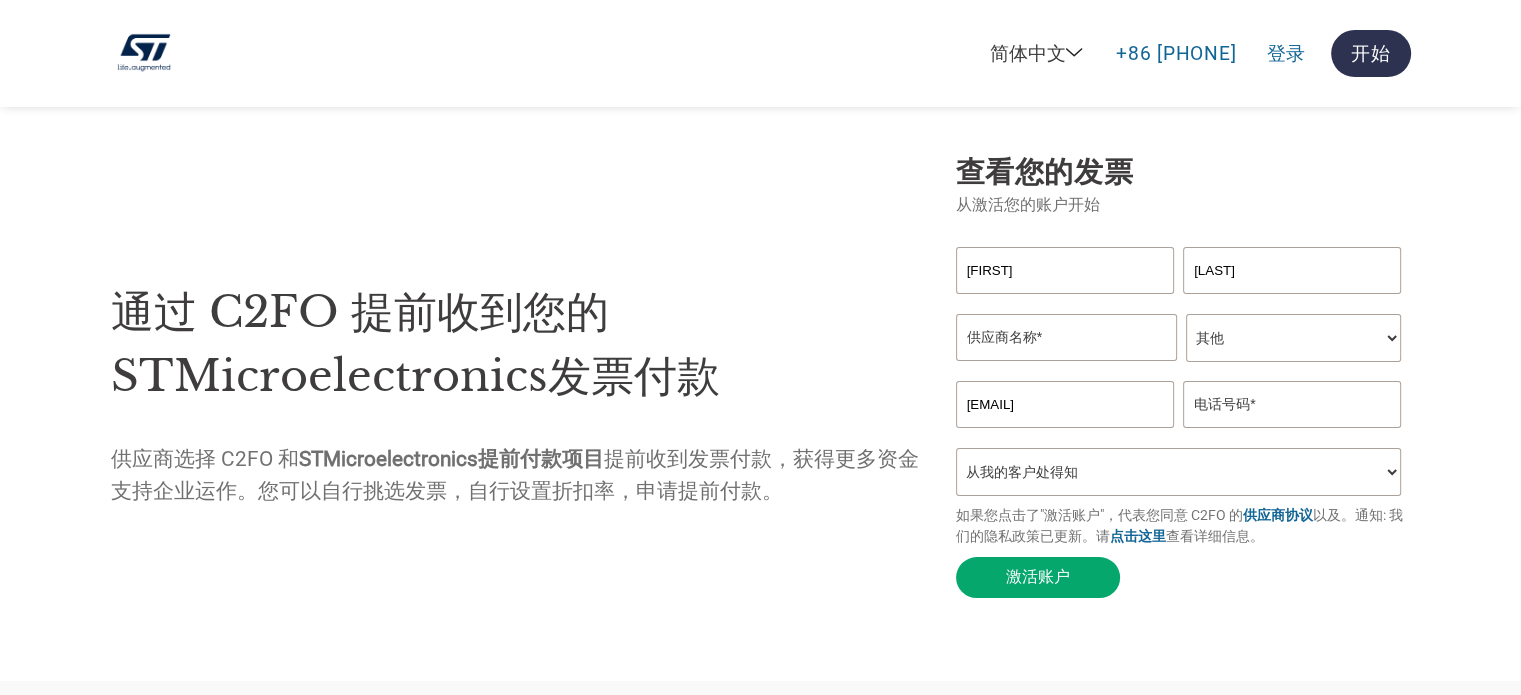 click at bounding box center (1292, 404) 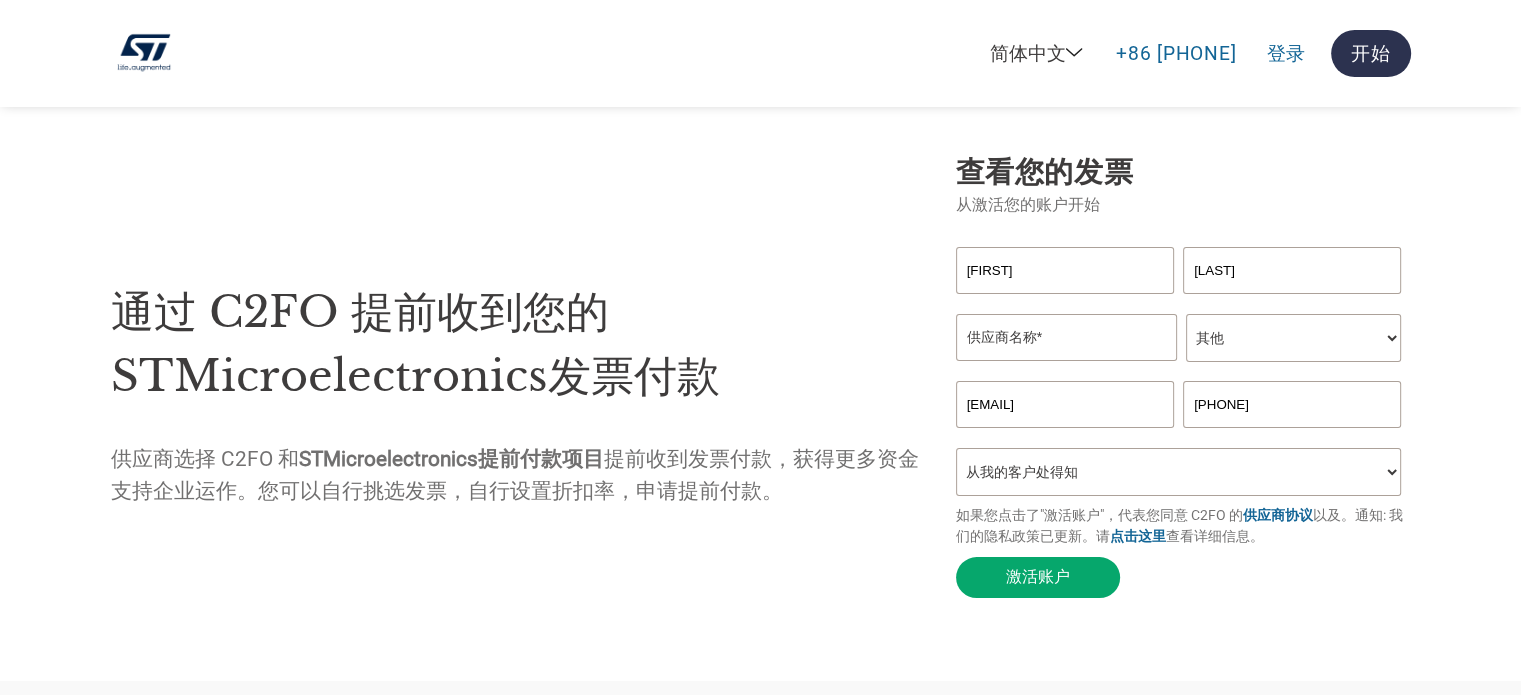 type on "[PHONE]" 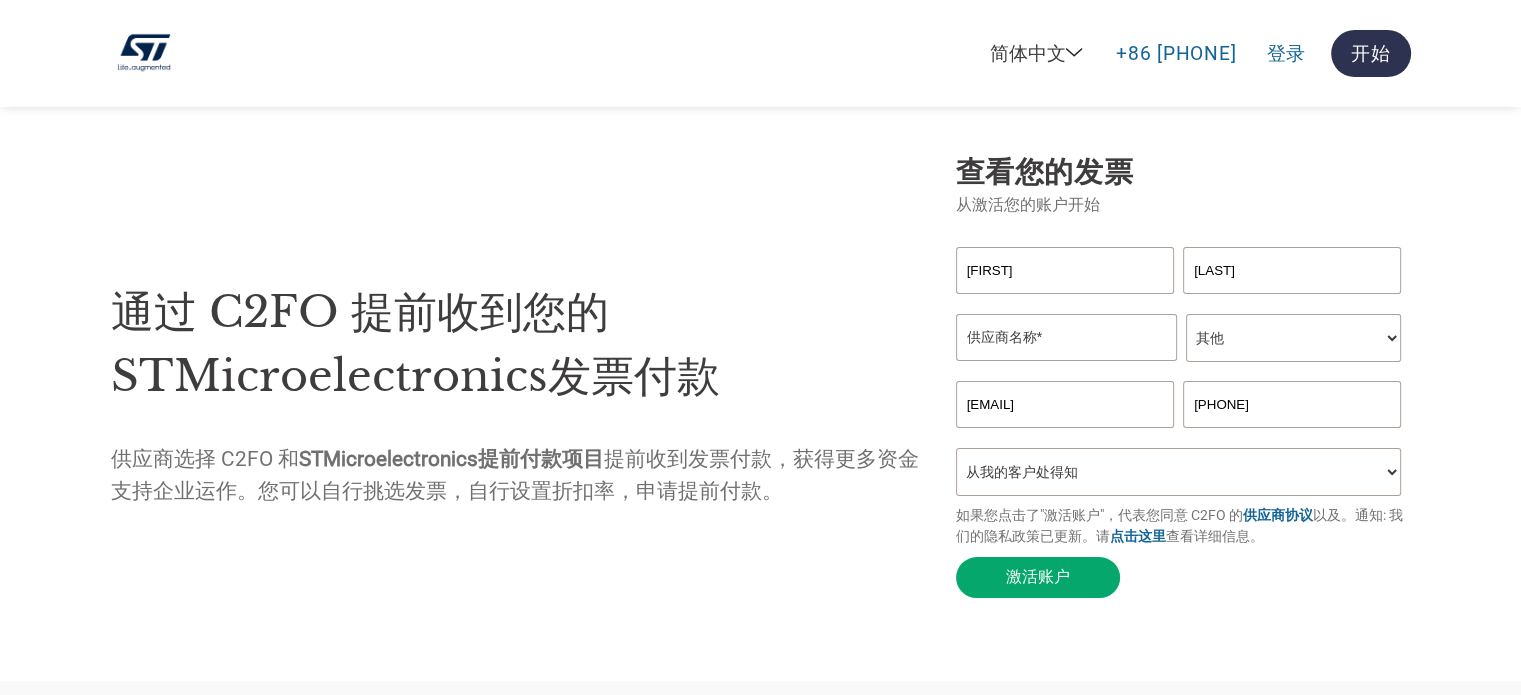 click on "通过 C2FO 提前收到您的STMicroelectronics发票付款 供应商选择 C2FO 和 STMicroelectronics提前付款项目 提前收到发票付款，获得更多资金支持企业运作。您可以自行挑选发票，自行设置折扣率，申请提前付款。 查看您的发票 从激活您的账户开始 Haidong [LAST] 您的职位* 首席财务官 会计长 财务长 财务总监 信贷经理 首席执行官 总裁 企业主/创始人 会计人员 簿记人员 应收账款人员 办公室经理 其他 [EMAIL] [PHONE] 您是如何知道这个项目的？ 从我的客户处得知 收到了电子邮件 社交媒体 在线搜索 家人/朋友/熟人 在一次活动中 其他 如果您点击了"激活账户"，代表您同意 C2FO 的 供应商协议  以及。通知: 我们的隐私政策已更新。请 点击这里   查看详细信息。
激活账户" at bounding box center (760, 380) 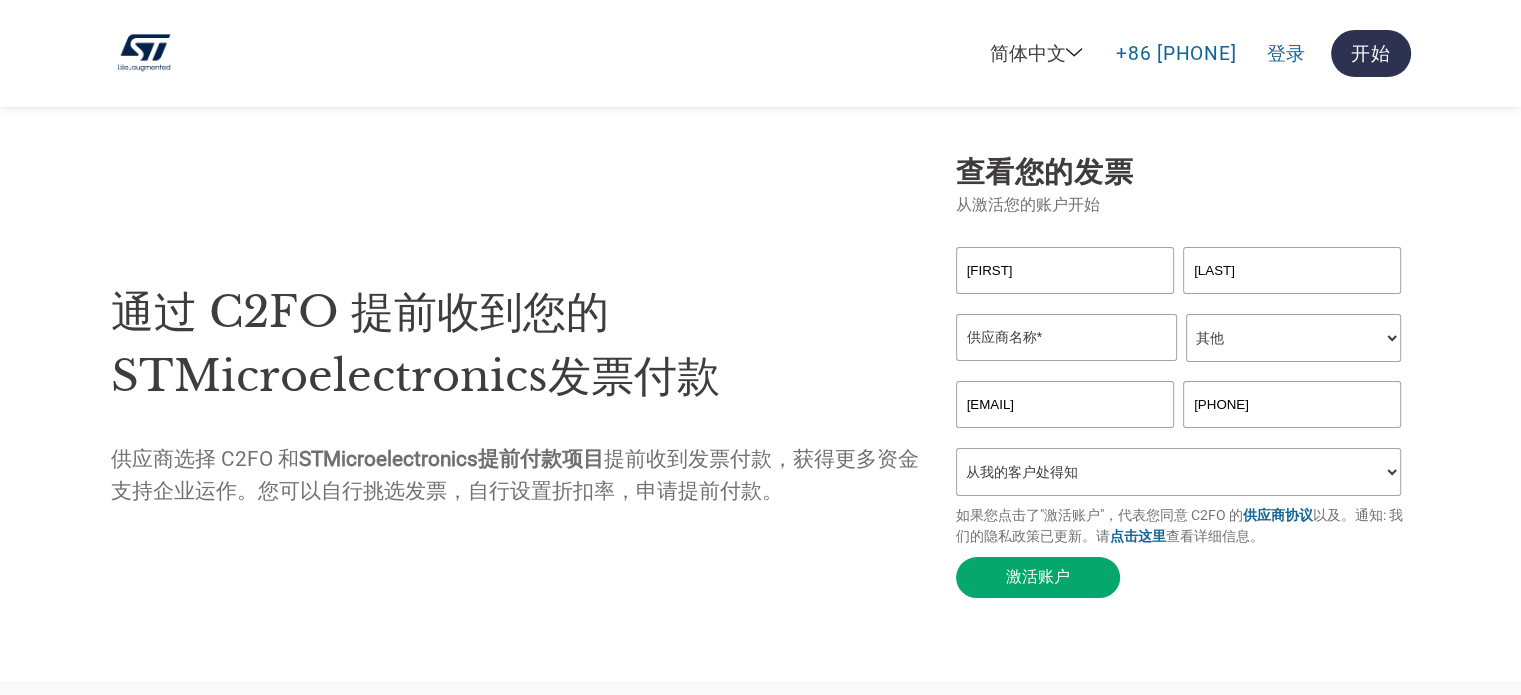 click at bounding box center [1066, 337] 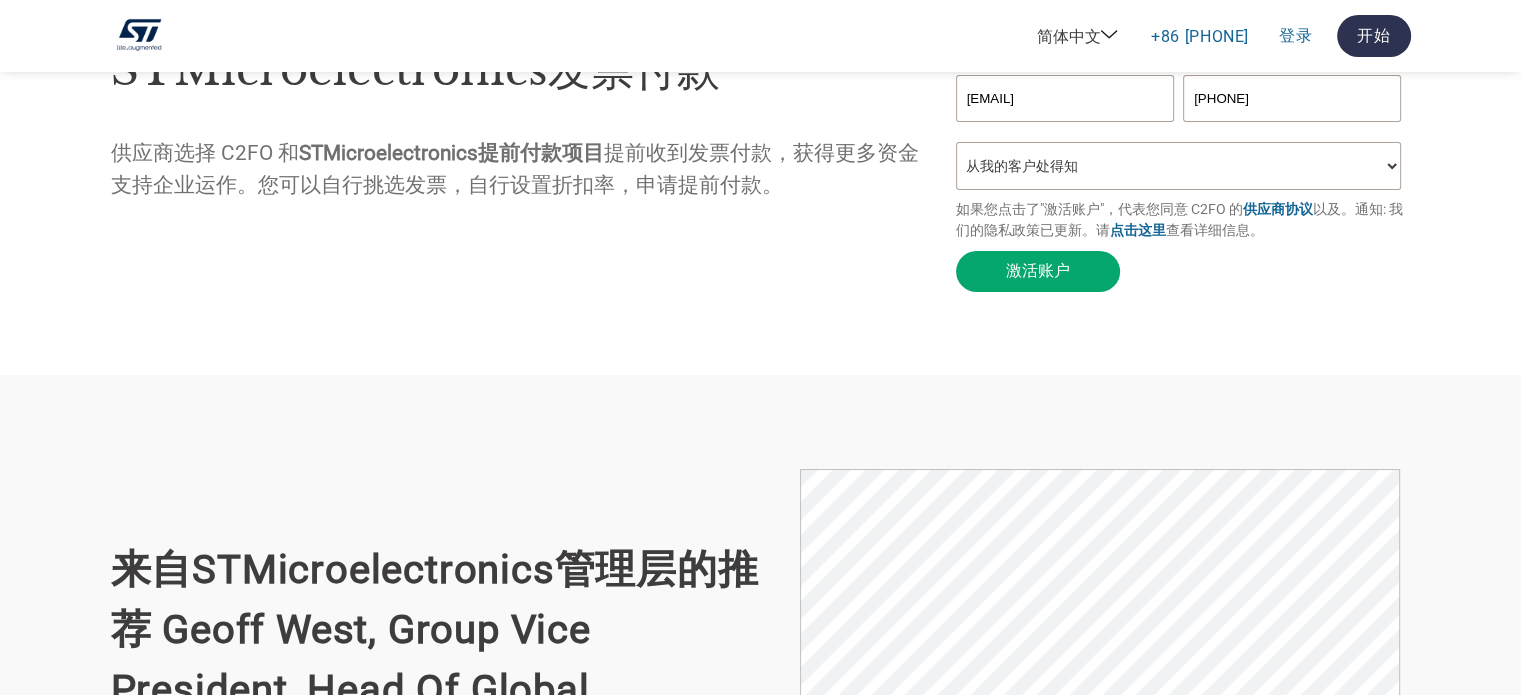 scroll, scrollTop: 0, scrollLeft: 0, axis: both 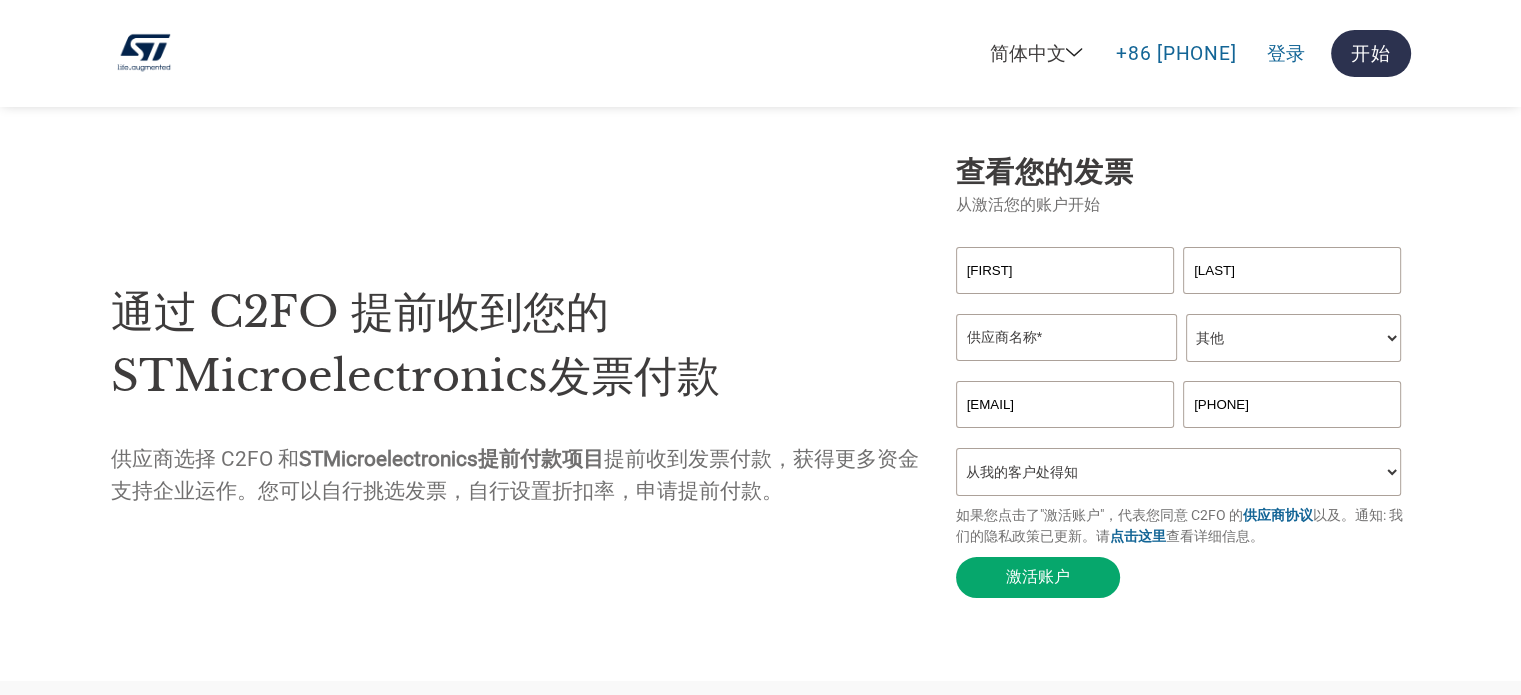 drag, startPoint x: 1072, startPoint y: 273, endPoint x: 894, endPoint y: 267, distance: 178.10109 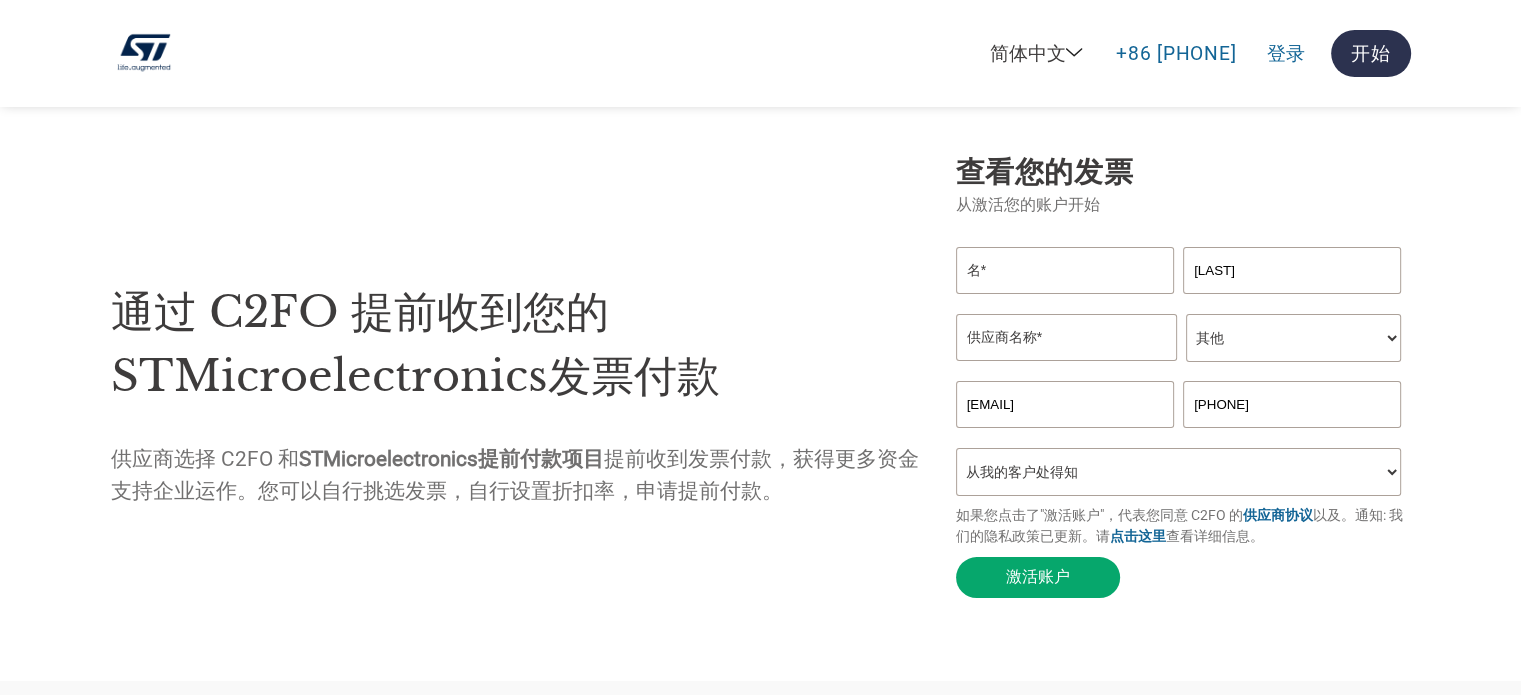 type 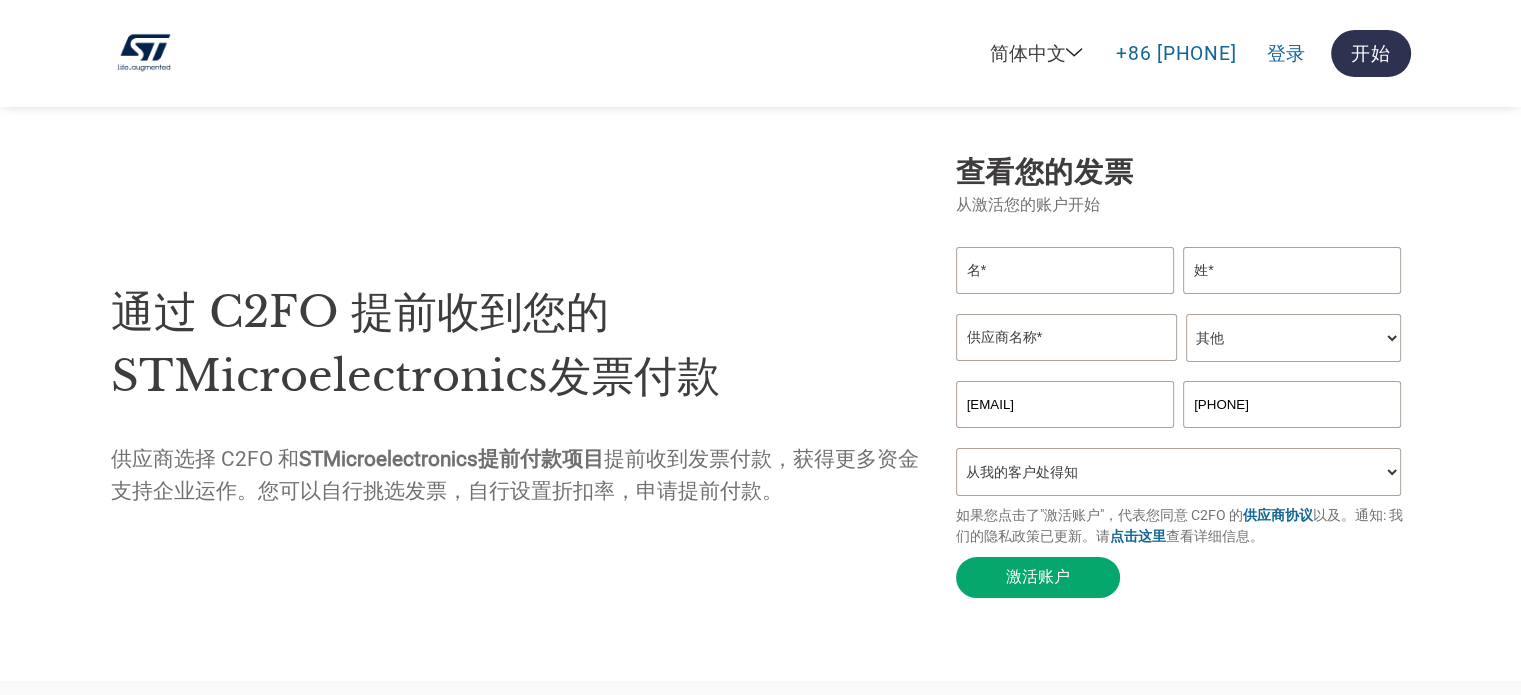 click at bounding box center [1065, 270] 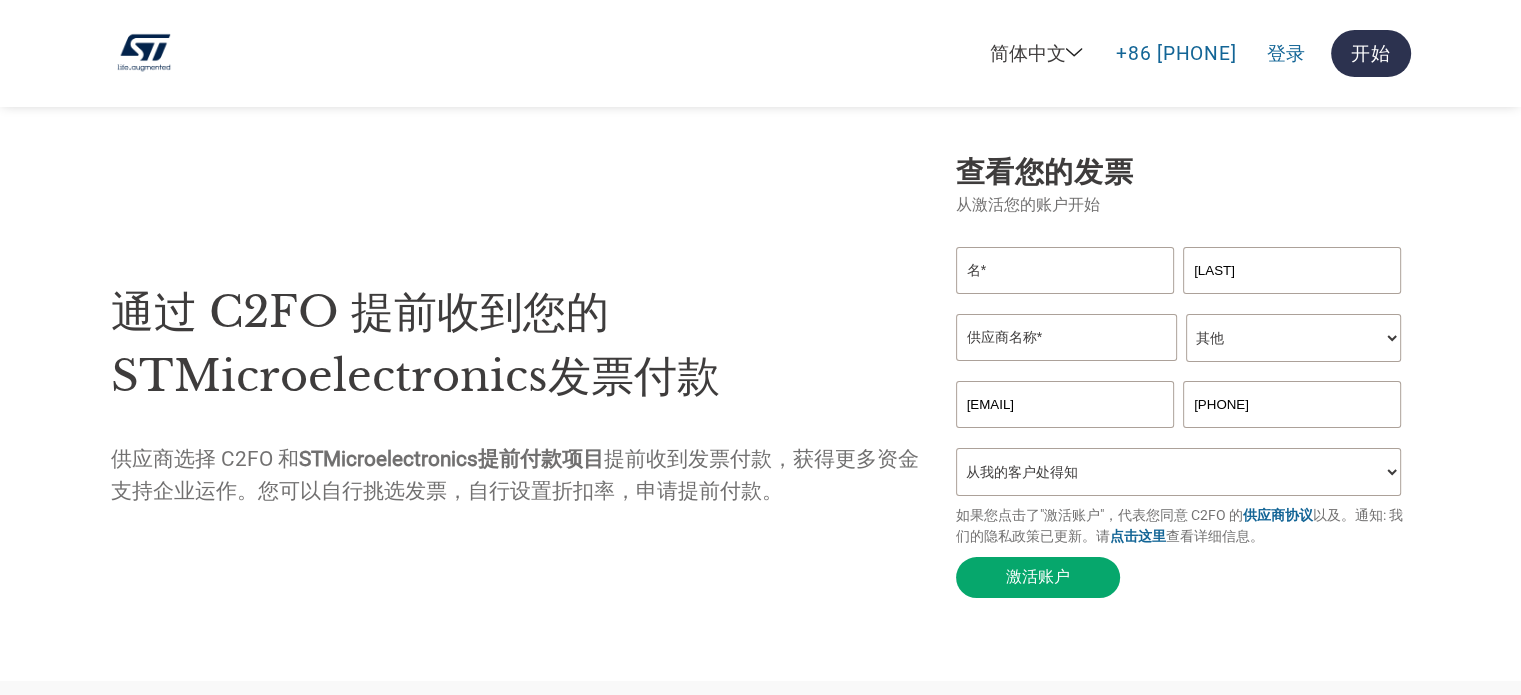 type on "[LAST]" 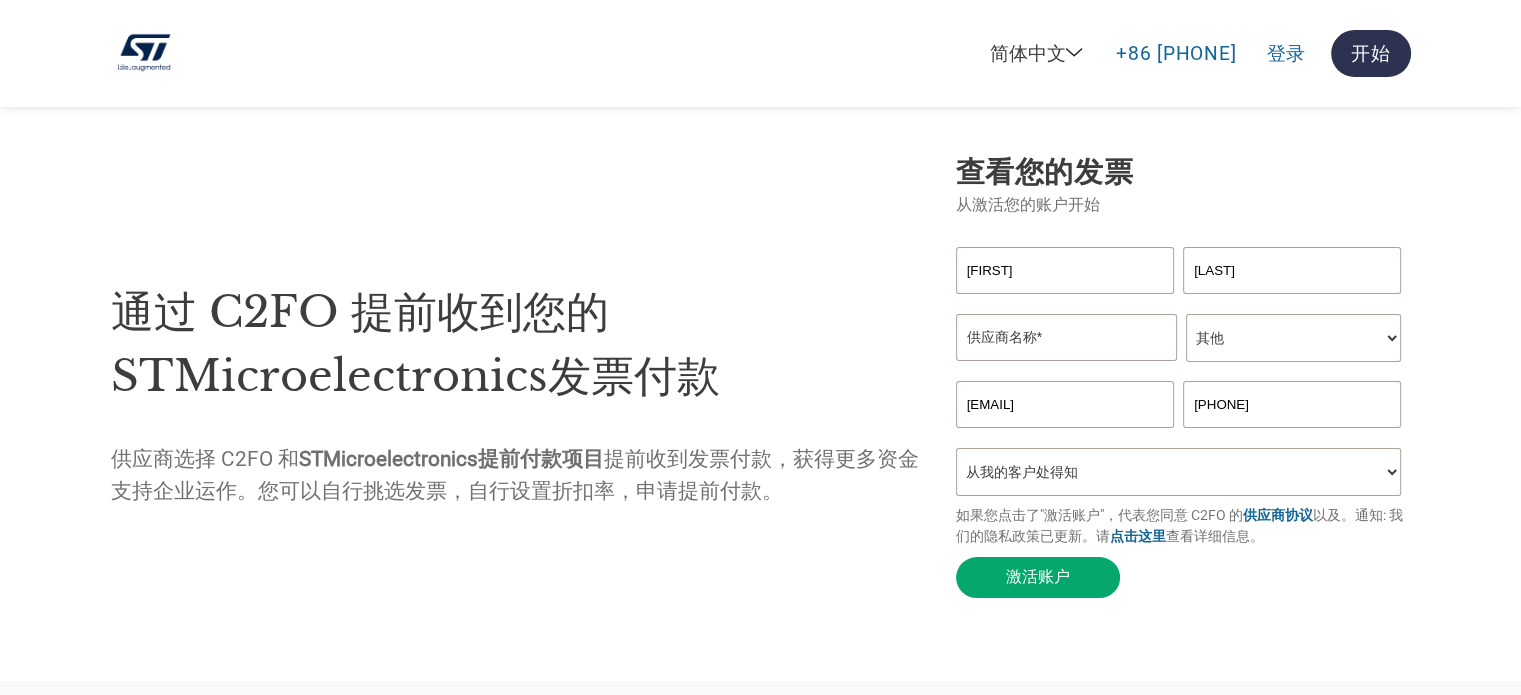 type on "[FIRST]" 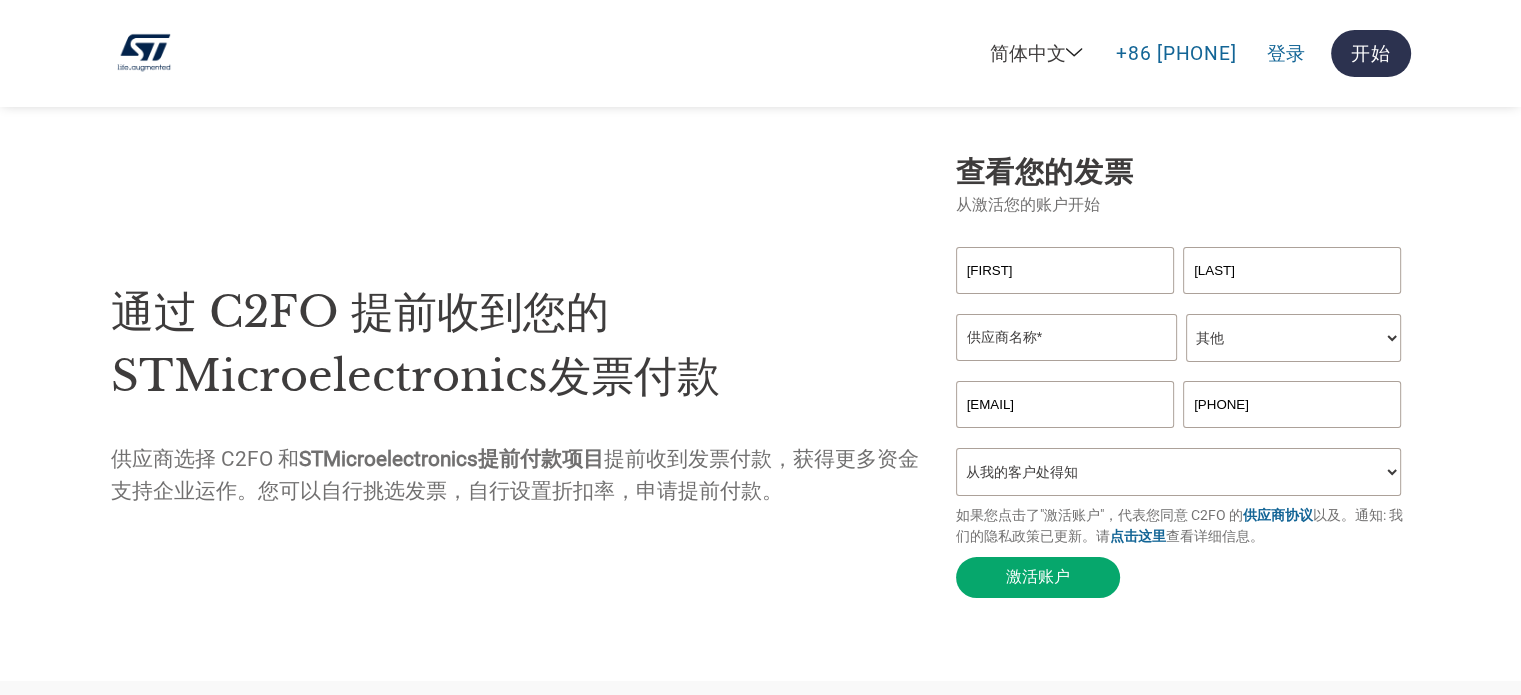 click on "通过 C2FO 提前收到您的STMicroelectronics发票付款 供应商选择 C2FO 和 STMicroelectronics提前付款项目 提前收到发票付款，获得更多资金支持企业运作。您可以自行挑选发票，自行设置折扣率，申请提前付款。 查看您的发票 从激活您的账户开始 海东 [LAST] 您的职位* 首席财务官 会计长 财务长 财务总监 信贷经理 首席执行官 总裁 企业主/创始人 会计人员 簿记人员 应收账款人员 办公室经理 其他 [EMAIL] [PHONE] 您是如何知道这个项目的？ 从我的客户处得知 收到了电子邮件 社交媒体 在线搜索 家人/朋友/熟人 在一次活动中 其他 如果您点击了"激活账户"，代表您同意 C2FO 的 供应商协议  以及。通知: 我们的隐私政策已更新。请 点击这里   查看详细信息。
激活账户" at bounding box center [760, 380] 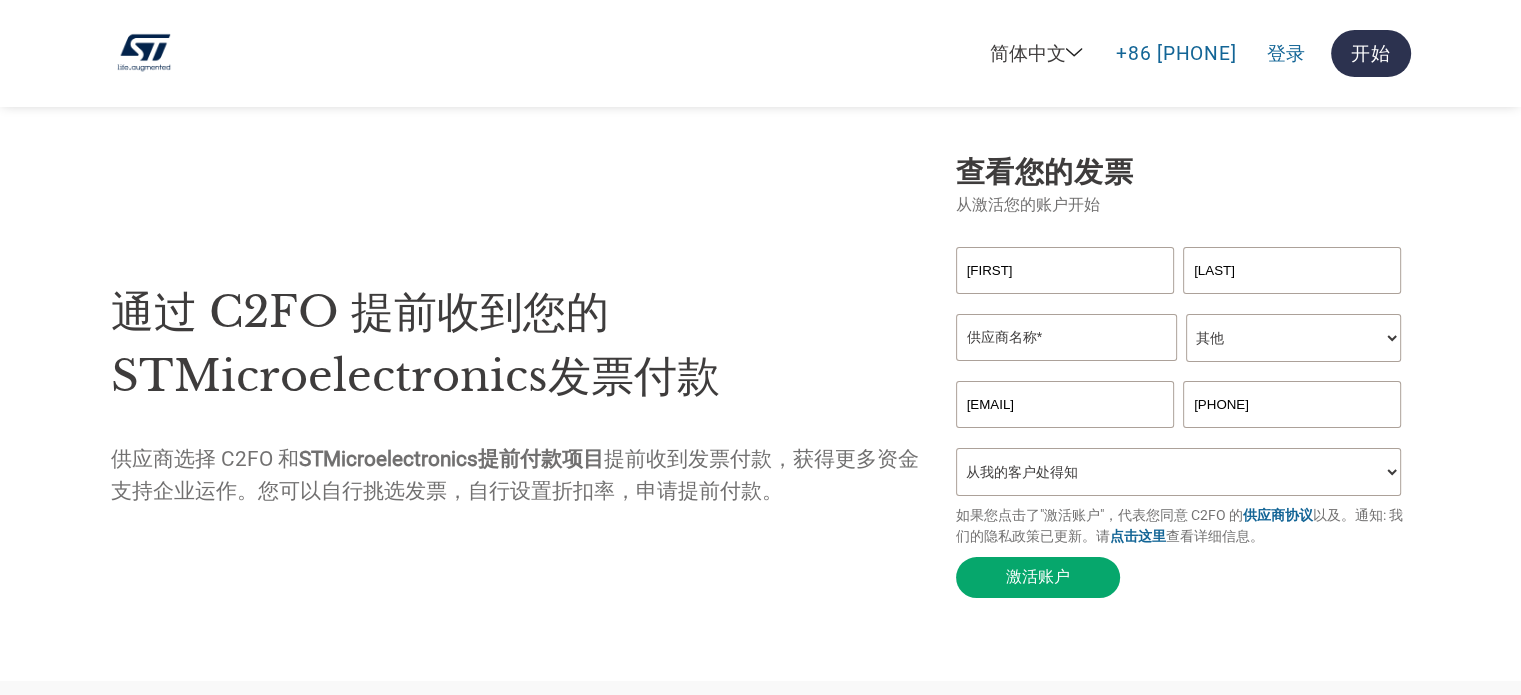 click on "您的职位* 首席财务官 会计长 财务长 财务总监 信贷经理 首席执行官 总裁 企业主/创始人 会计人员 簿记人员 应收账款人员 办公室经理 其他" at bounding box center [1293, 338] 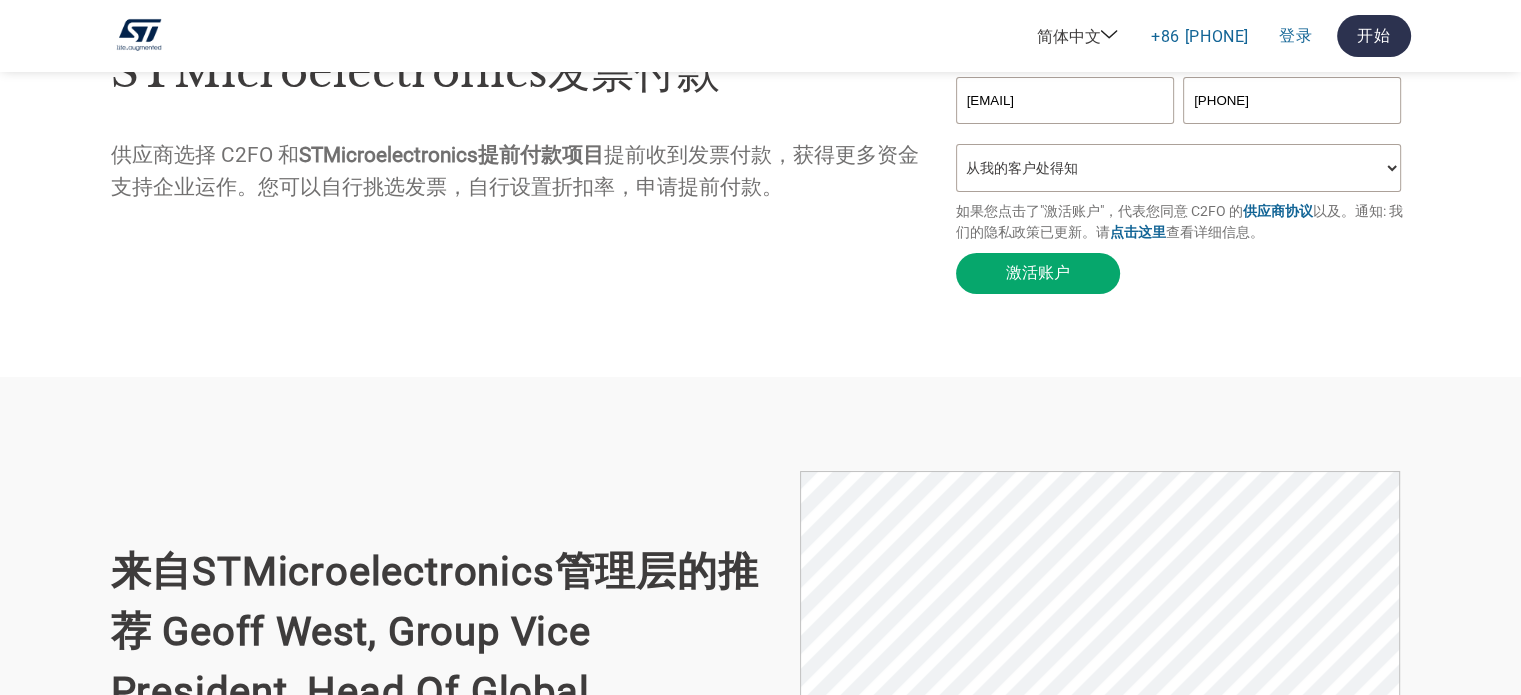 scroll, scrollTop: 4, scrollLeft: 0, axis: vertical 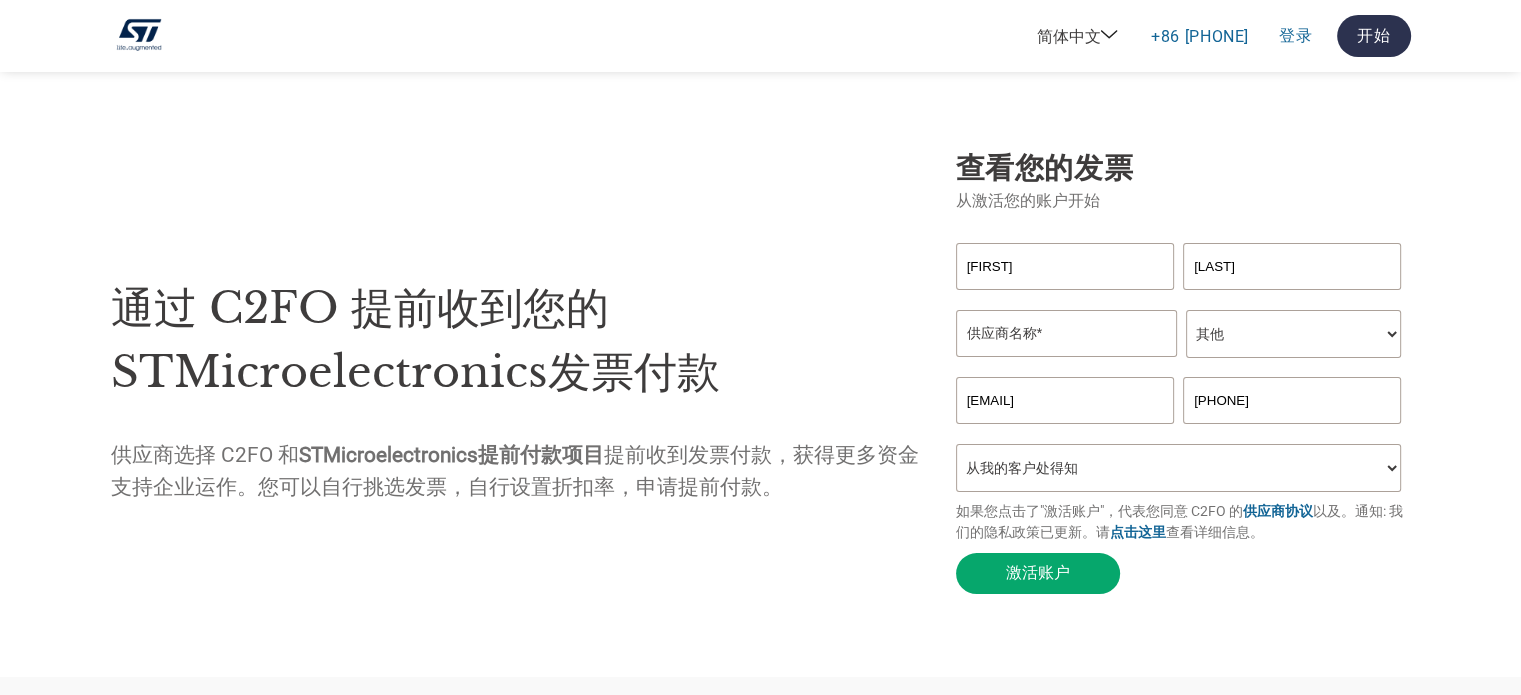 click on "通过 C2FO 提前收到您的STMicroelectronics发票付款 供应商选择 C2FO 和 STMicroelectronics提前付款项目 提前收到发票付款，获得更多资金支持企业运作。您可以自行挑选发票，自行设置折扣率，申请提前付款。 查看您的发票 从激活您的账户开始 海东 [LAST] 您的职位* 首席财务官 会计长 财务长 财务总监 信贷经理 首席执行官 总裁 企业主/创始人 会计人员 簿记人员 应收账款人员 办公室经理 其他 [EMAIL] [PHONE] 您是如何知道这个项目的？ 从我的客户处得知 收到了电子邮件 社交媒体 在线搜索 家人/朋友/熟人 在一次活动中 其他 如果您点击了"激活账户"，代表您同意 C2FO 的 供应商协议  以及。通知: 我们的隐私政策已更新。请 点击这里   查看详细信息。
激活账户" at bounding box center [760, 376] 